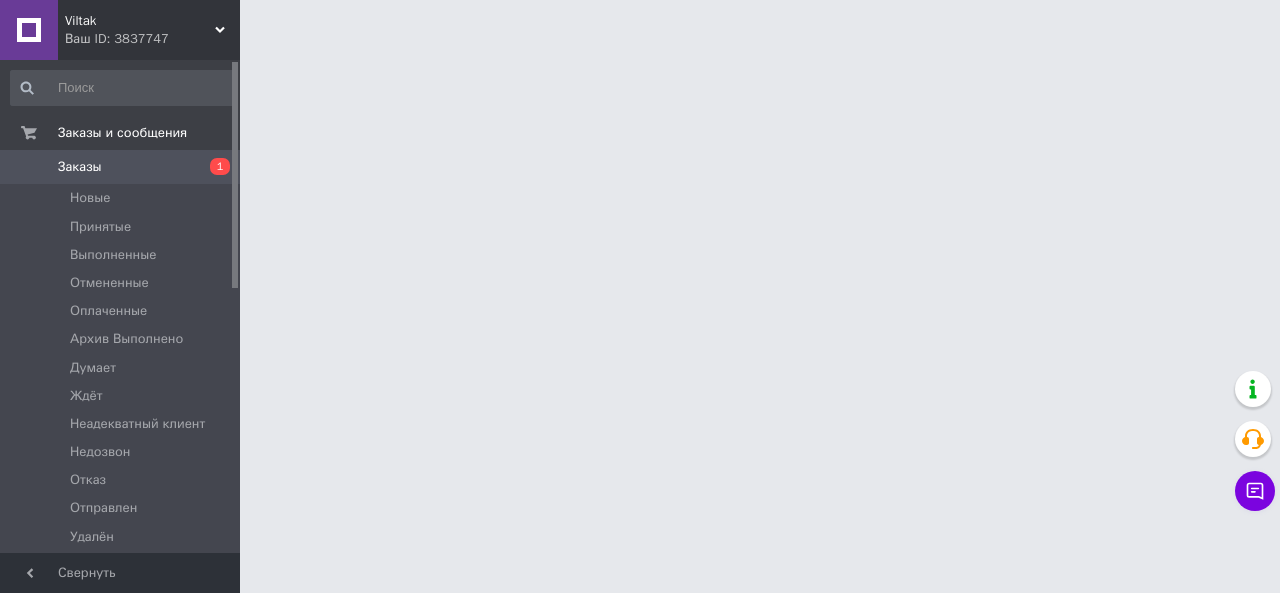 scroll, scrollTop: 0, scrollLeft: 0, axis: both 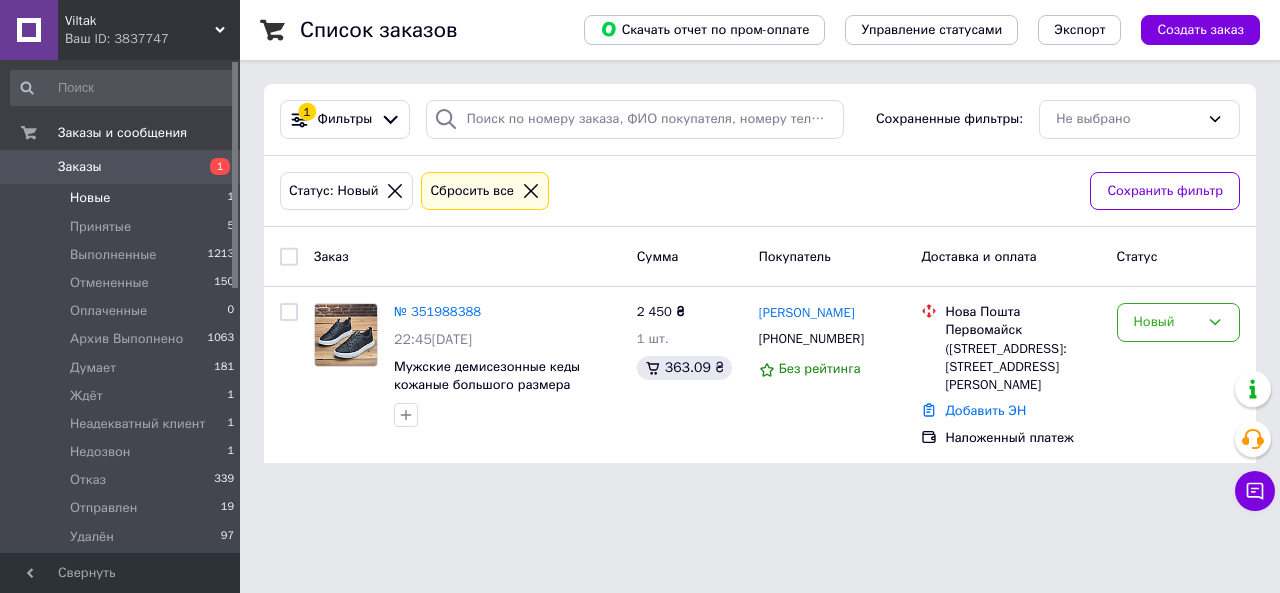 click on "Ваш ID: 3837747" at bounding box center (152, 39) 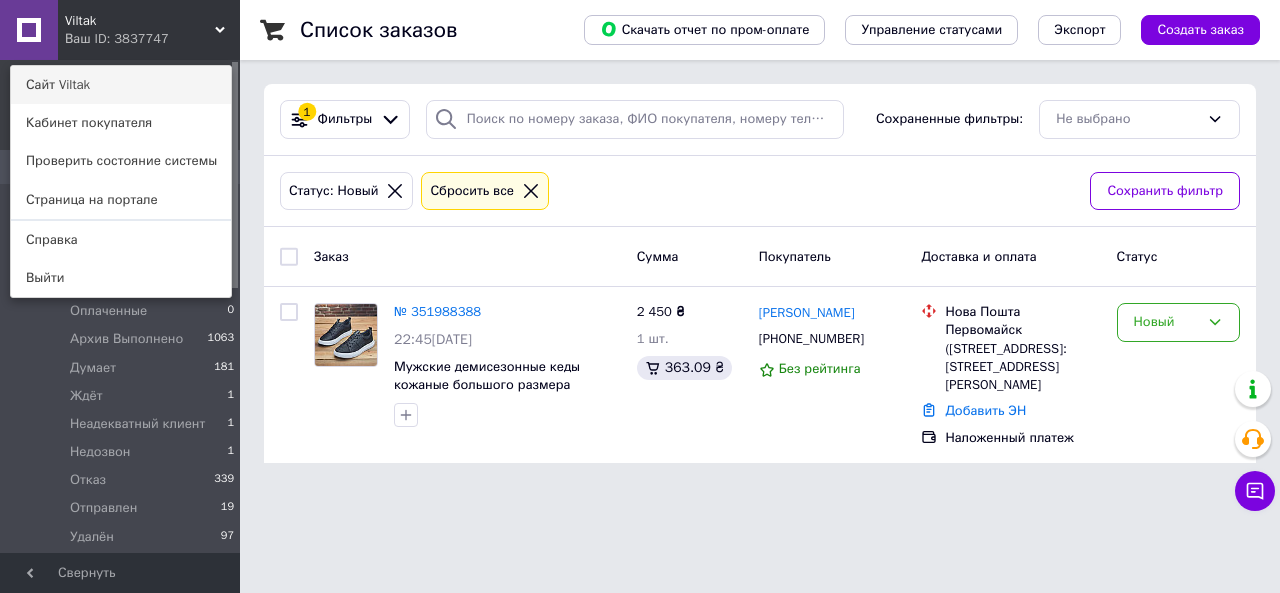 click on "Сайт Viltak" at bounding box center (121, 85) 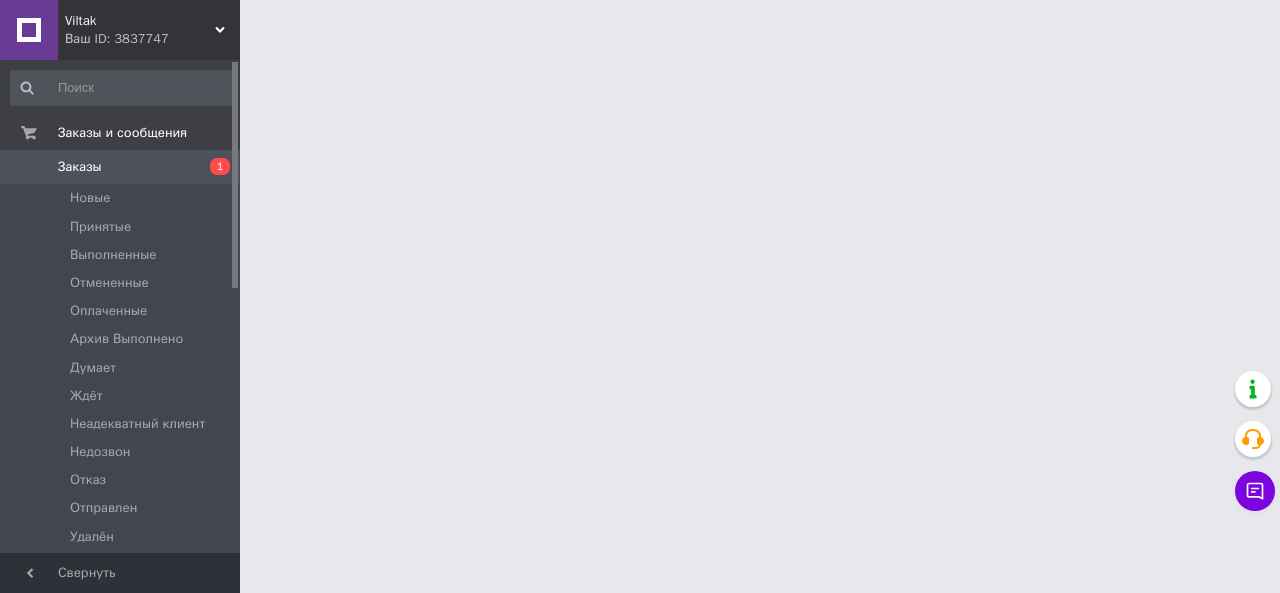 scroll, scrollTop: 0, scrollLeft: 0, axis: both 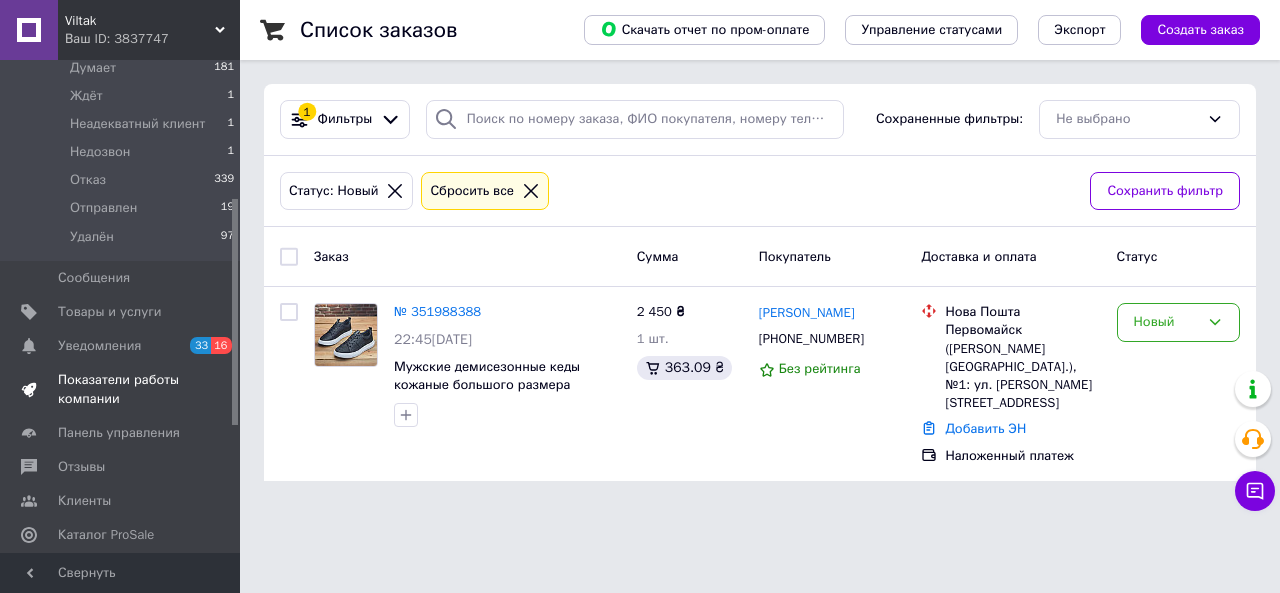 click on "Товары и услуги" at bounding box center (110, 312) 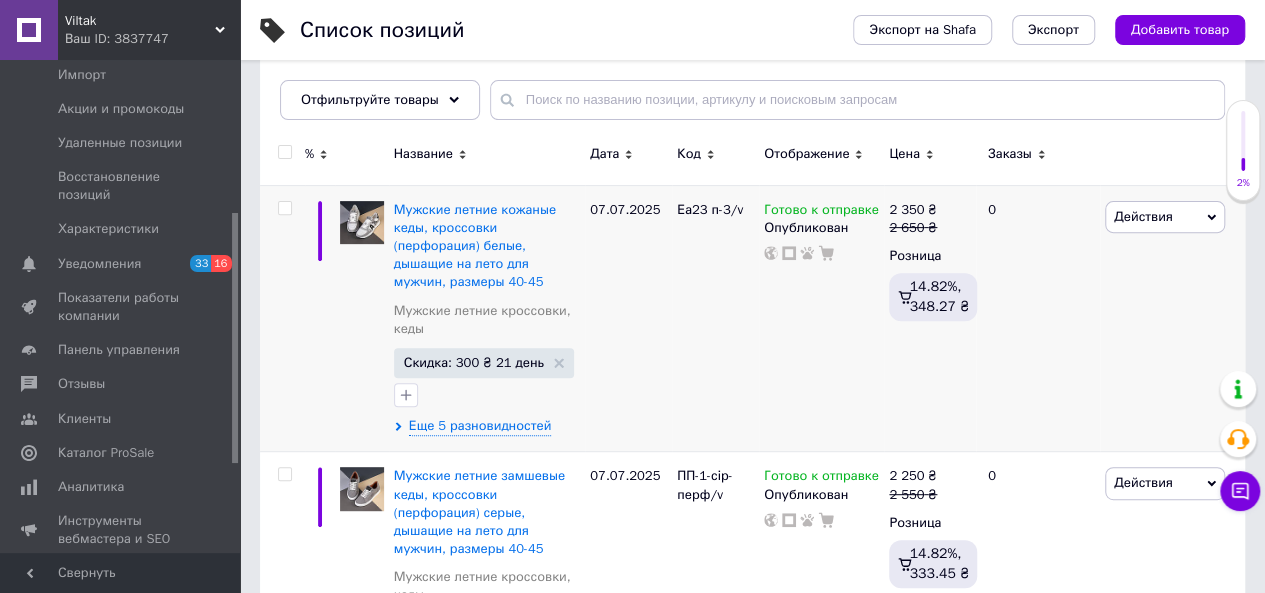 scroll, scrollTop: 300, scrollLeft: 0, axis: vertical 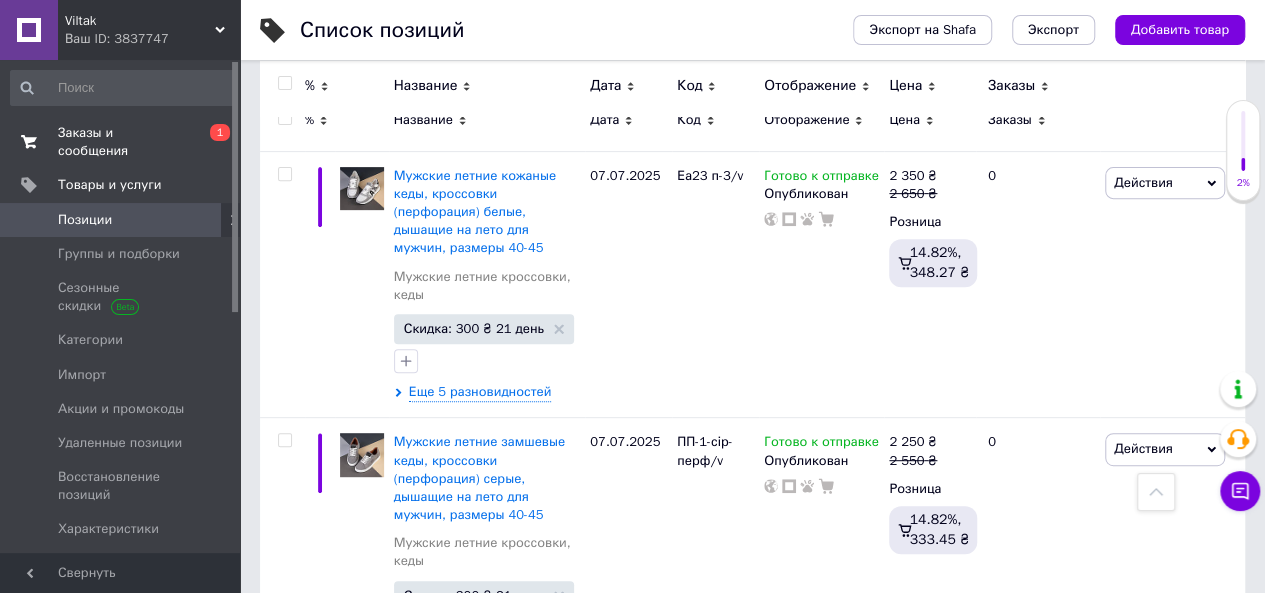 click on "Заказы и сообщения" at bounding box center (121, 142) 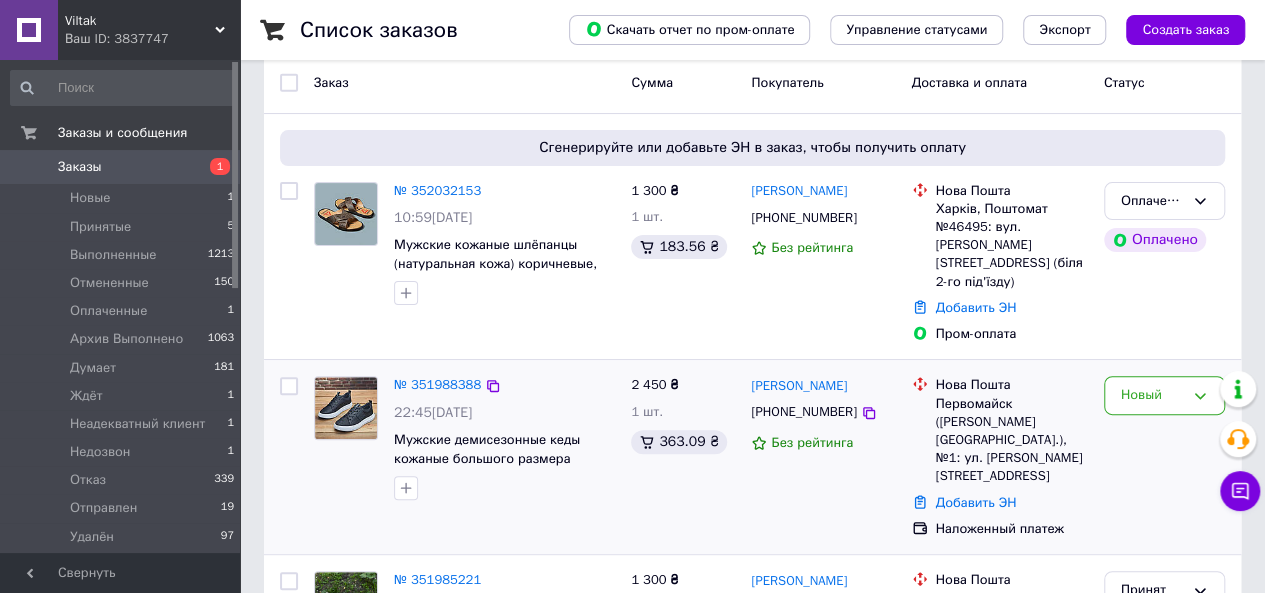 scroll, scrollTop: 200, scrollLeft: 0, axis: vertical 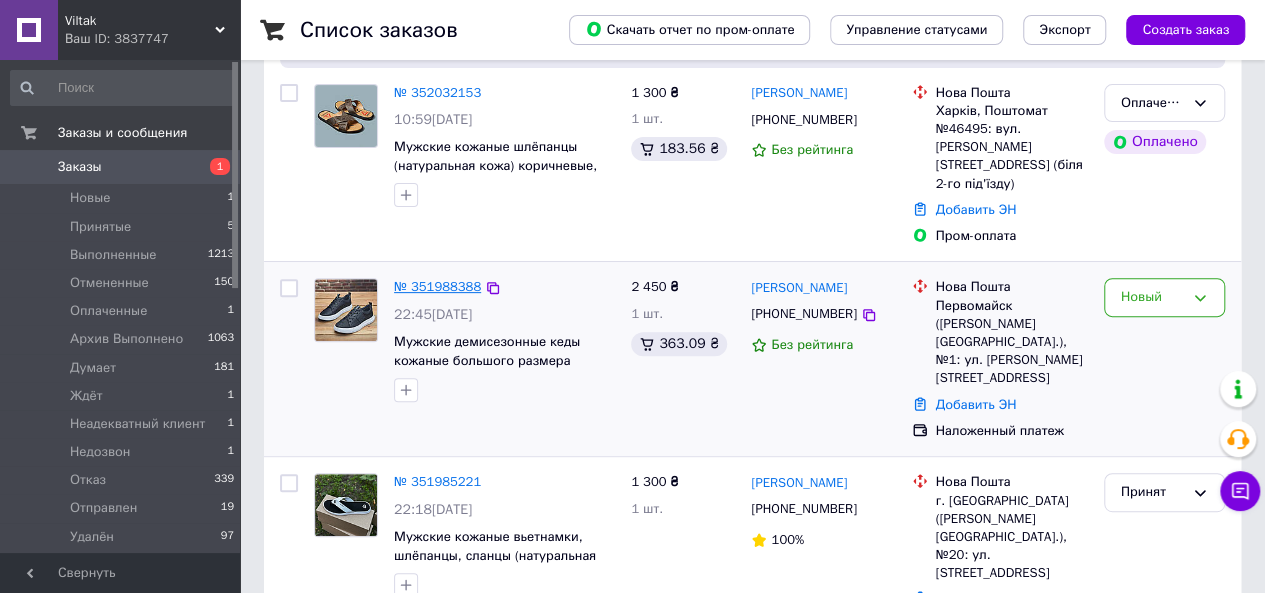 click on "№ 351988388" at bounding box center [437, 286] 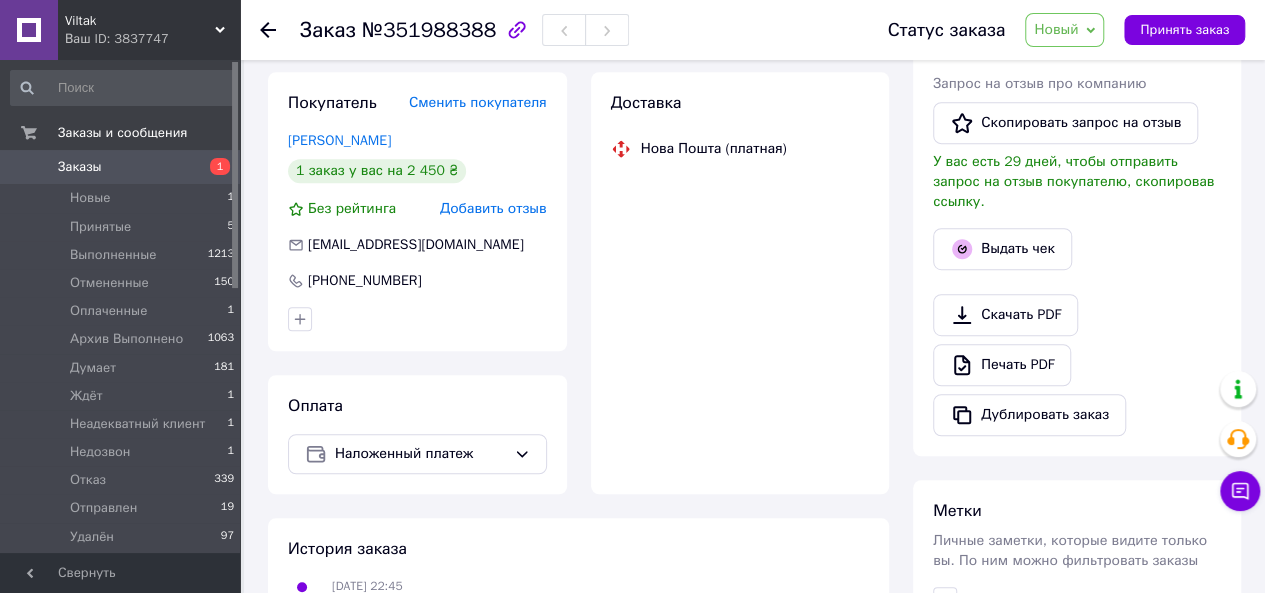 scroll, scrollTop: 500, scrollLeft: 0, axis: vertical 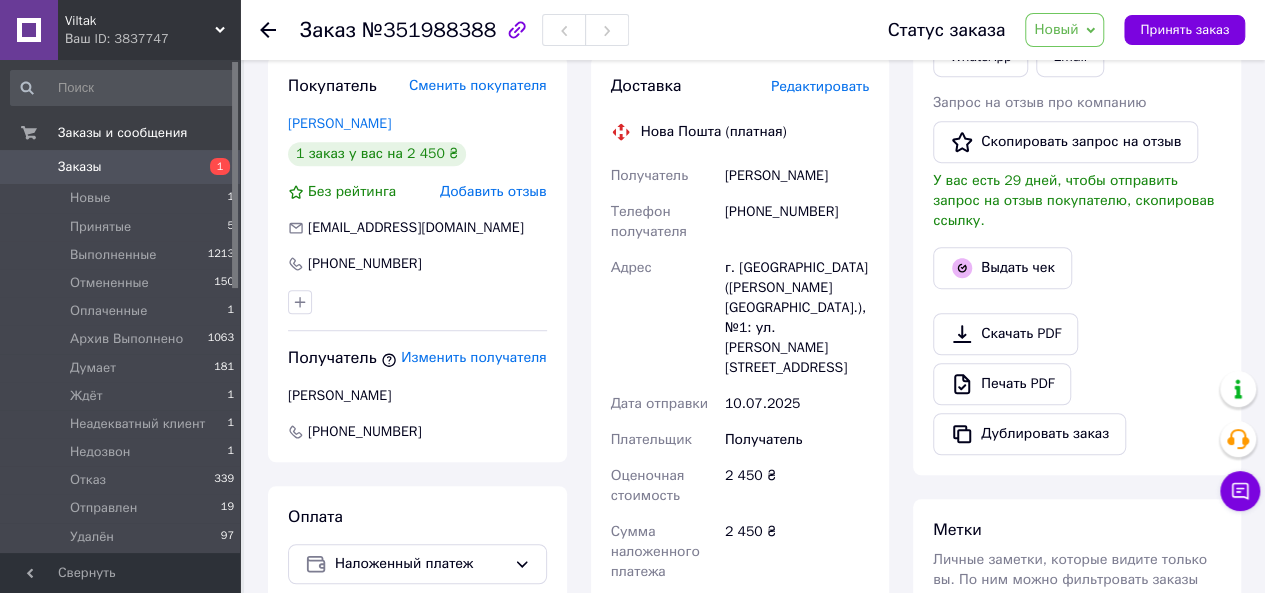 click on "[PERSON_NAME]" at bounding box center (797, 176) 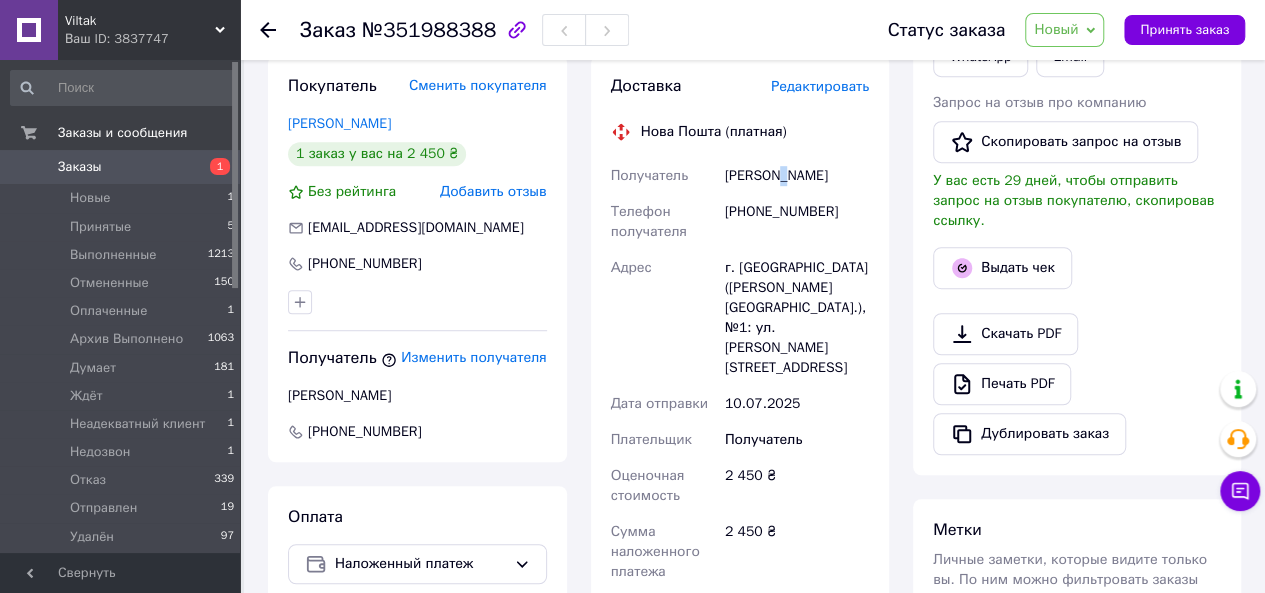 click on "[PERSON_NAME]" at bounding box center (797, 176) 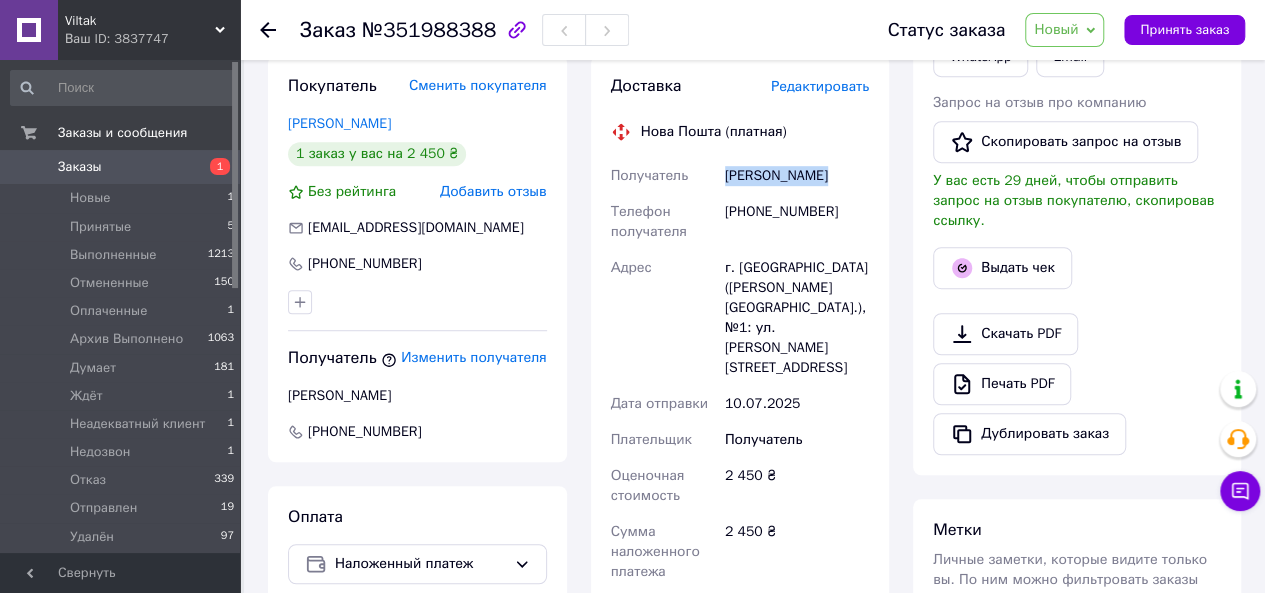 click on "[PERSON_NAME]" at bounding box center (797, 176) 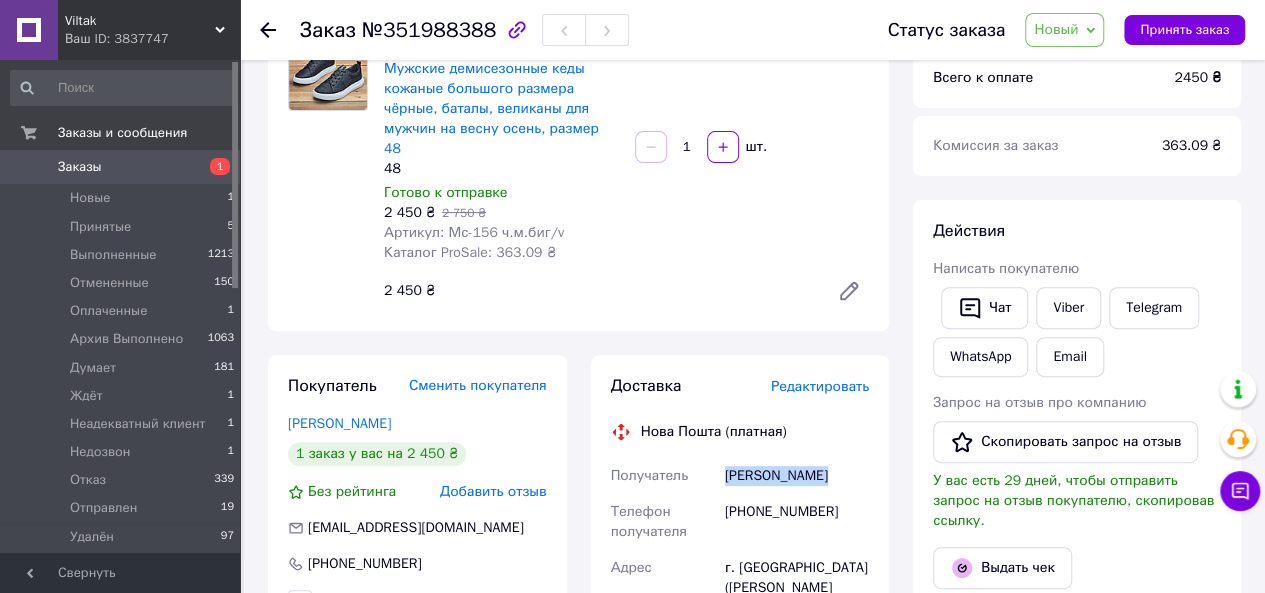 scroll, scrollTop: 400, scrollLeft: 0, axis: vertical 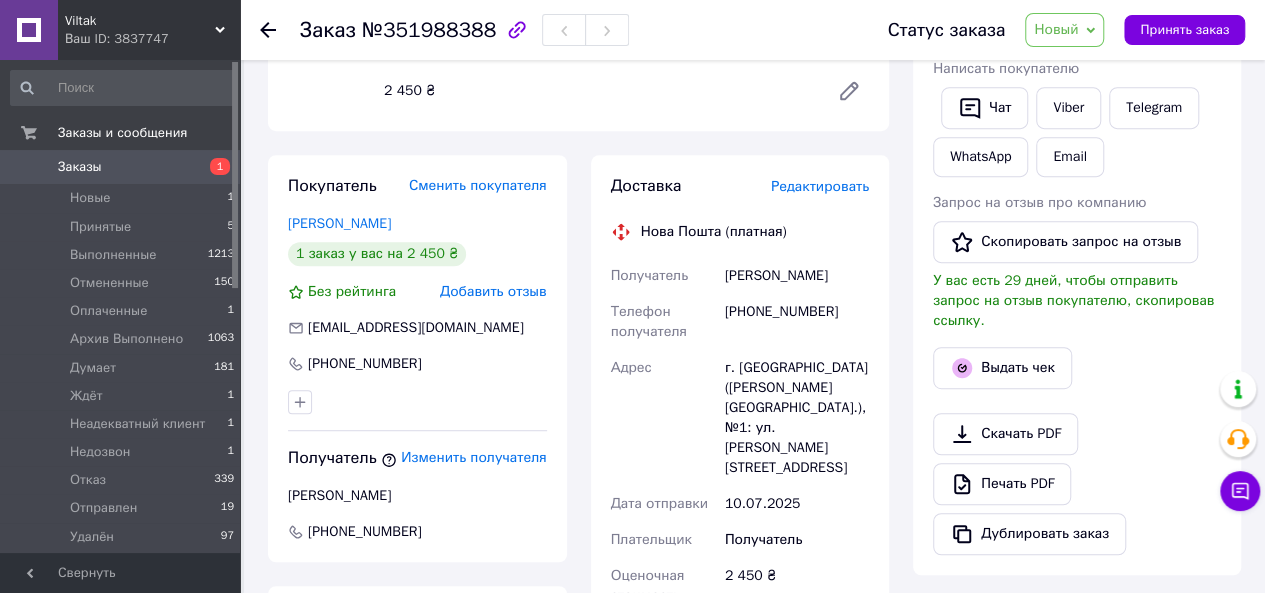 click on "[PHONE_NUMBER]" at bounding box center (797, 322) 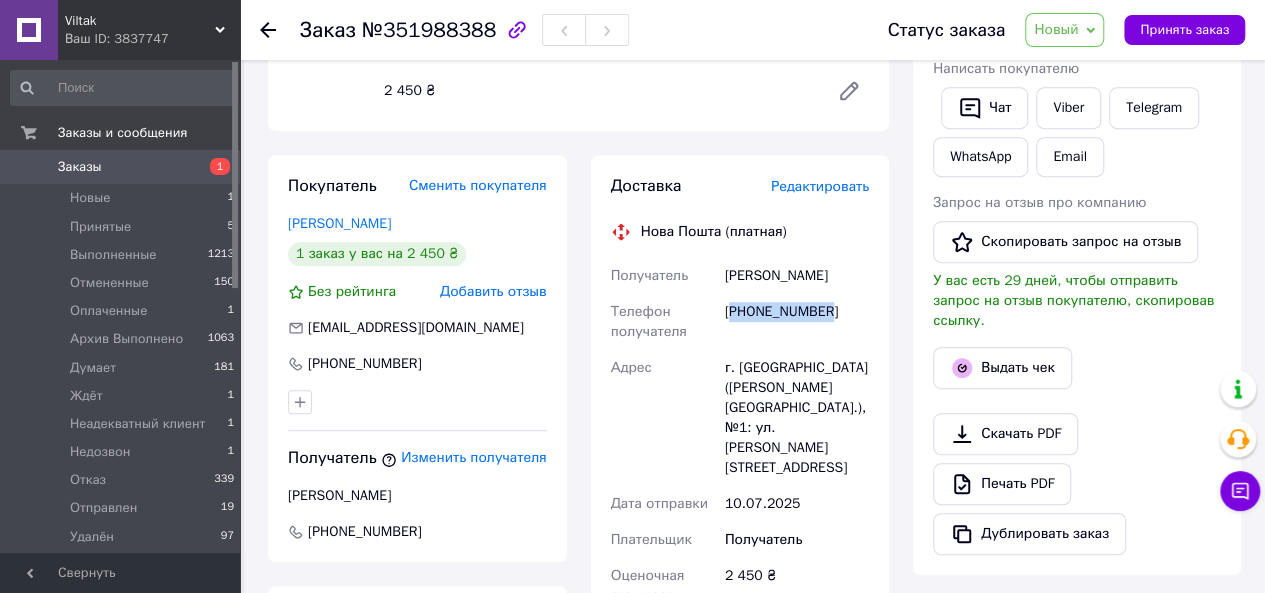 click on "[PHONE_NUMBER]" at bounding box center [797, 322] 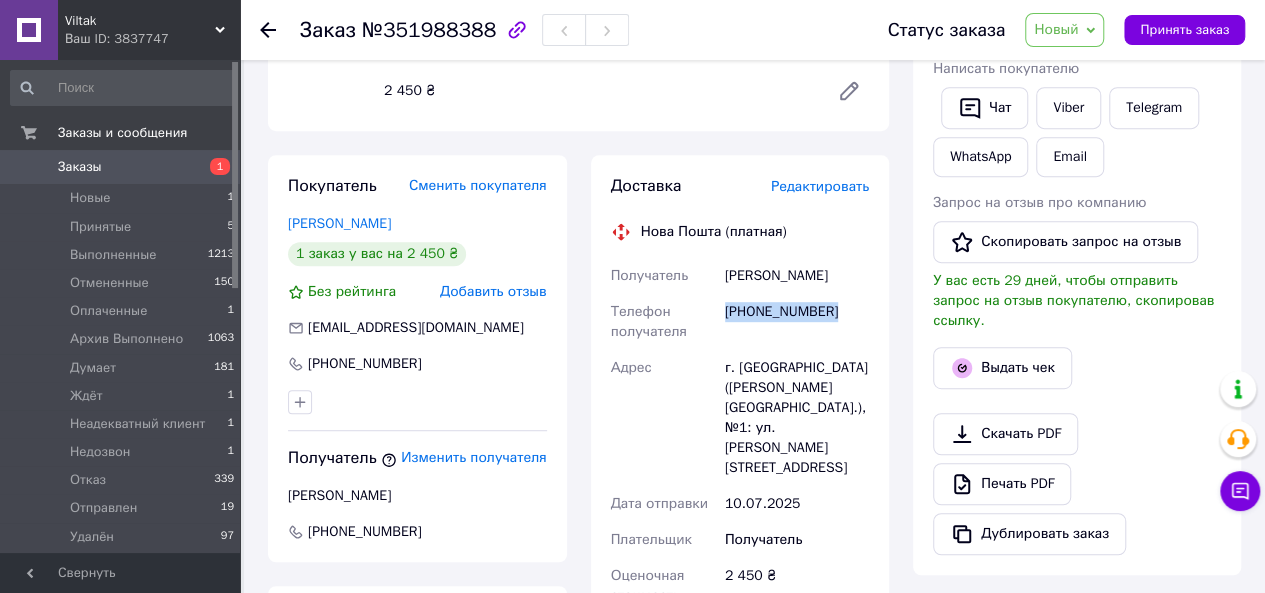 click on "[PHONE_NUMBER]" at bounding box center [797, 322] 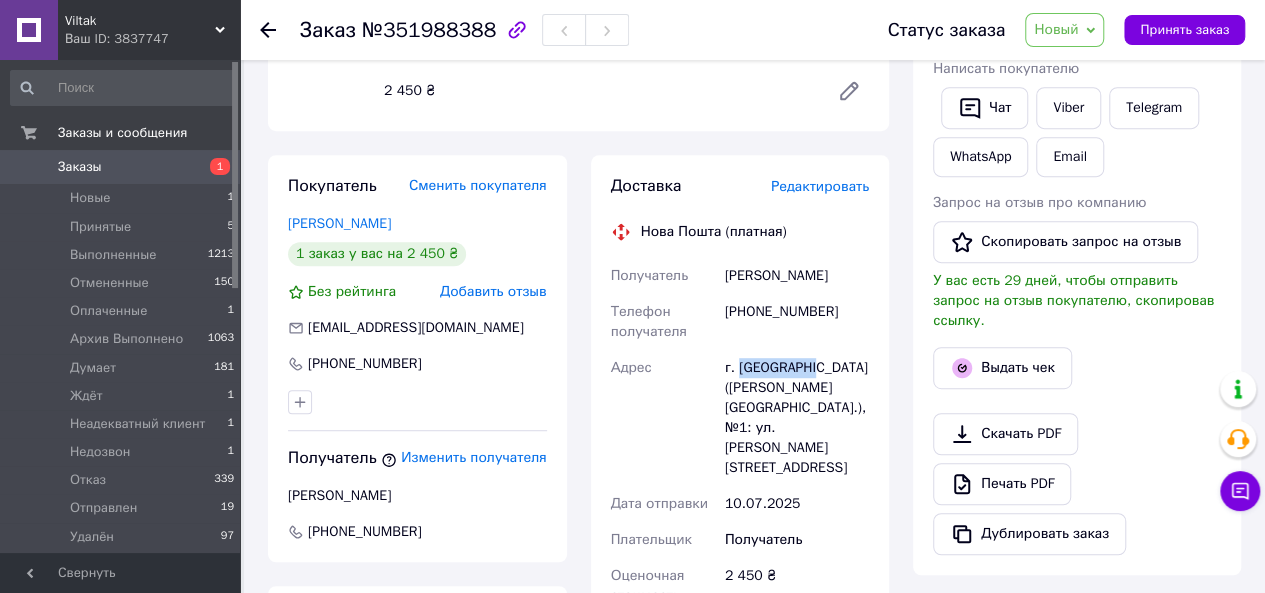 drag, startPoint x: 816, startPoint y: 351, endPoint x: 738, endPoint y: 350, distance: 78.00641 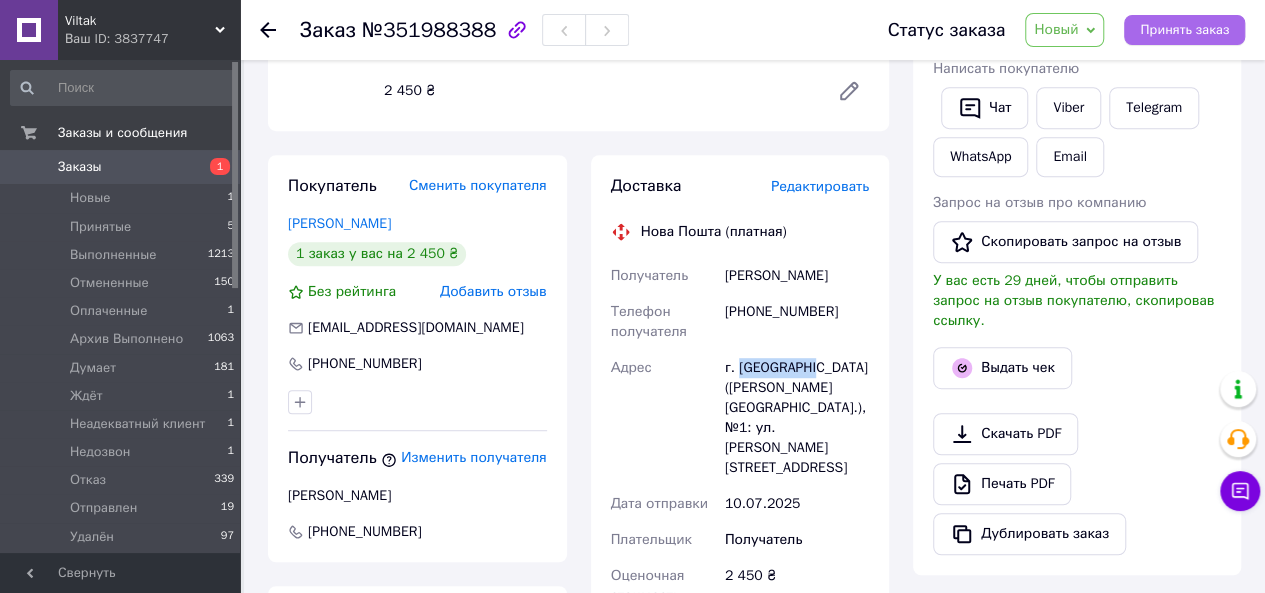 click on "Принять заказ" at bounding box center (1184, 30) 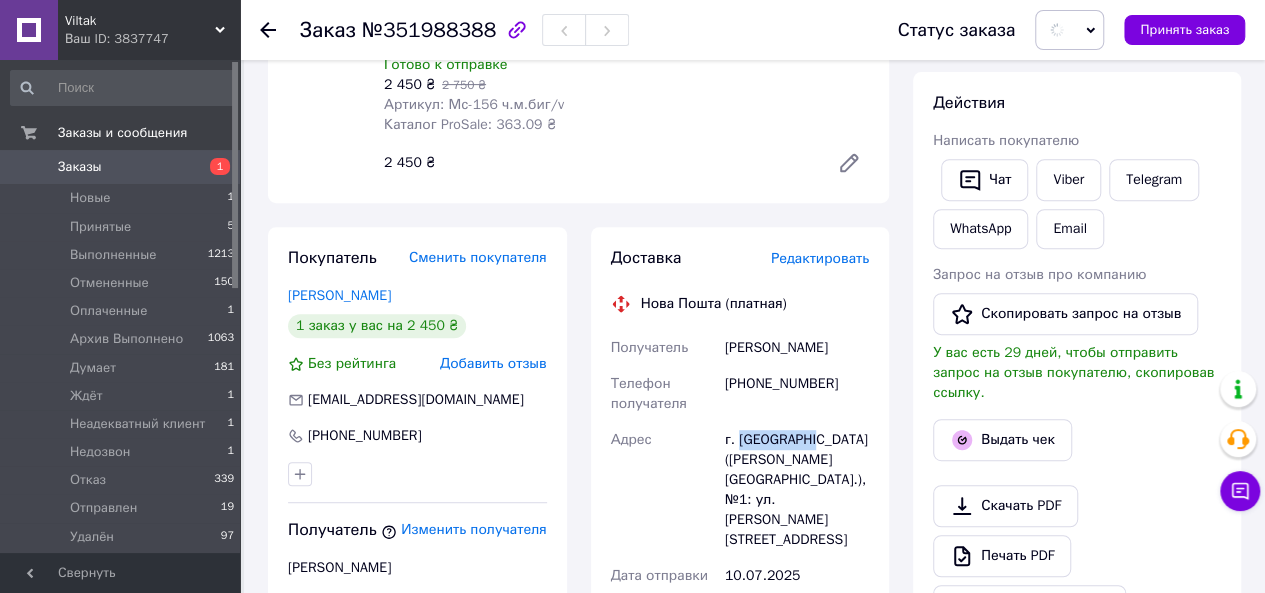 scroll, scrollTop: 300, scrollLeft: 0, axis: vertical 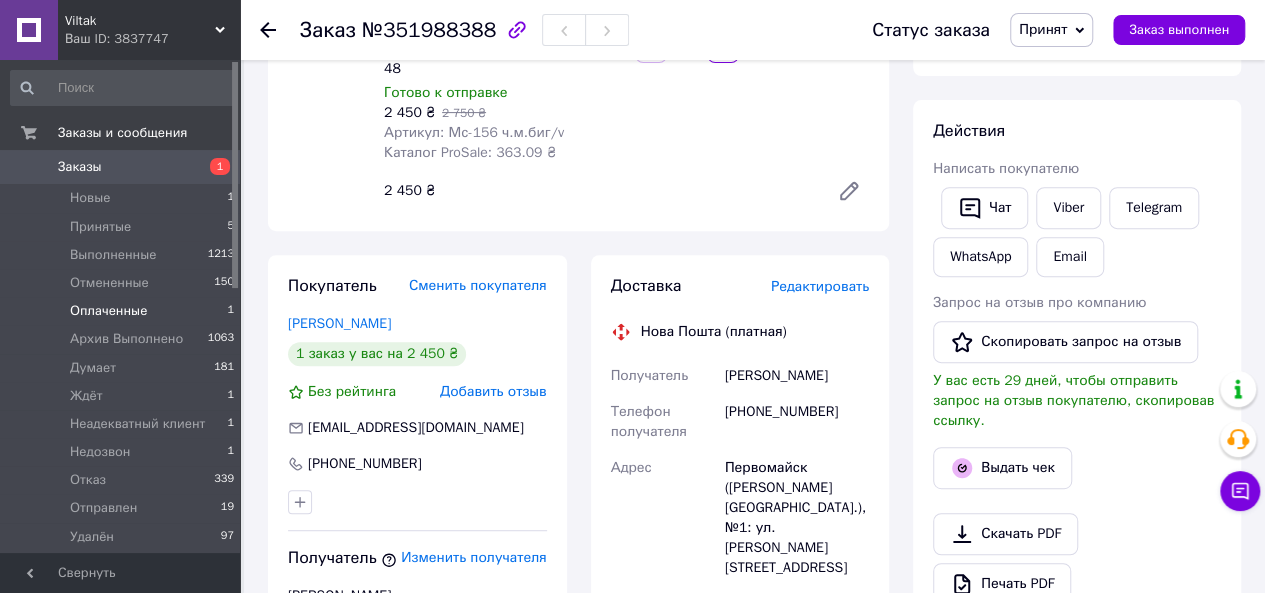 click on "Оплаченные" at bounding box center (108, 311) 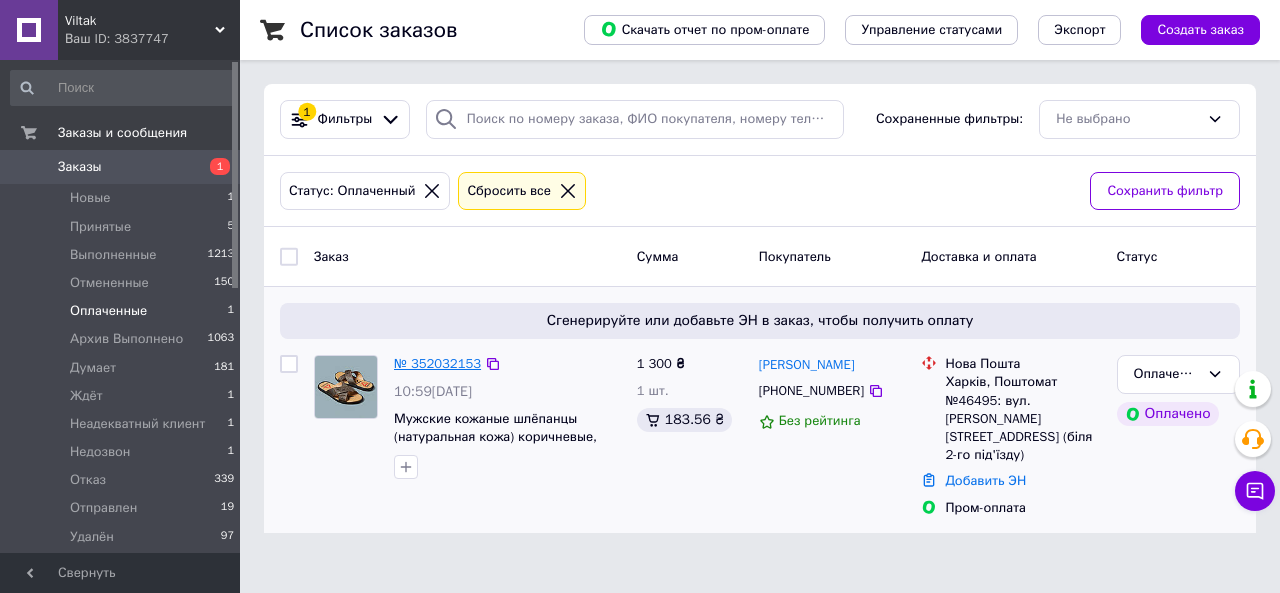 click on "№ 352032153" at bounding box center (437, 363) 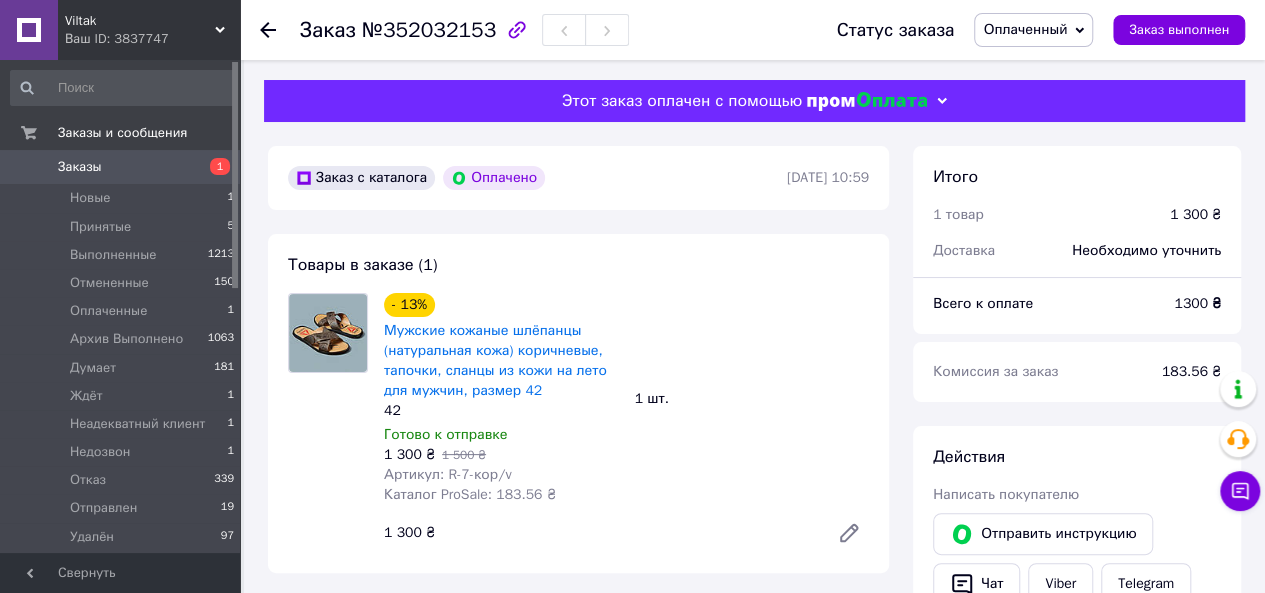 click on "Оплаченный" at bounding box center [1025, 29] 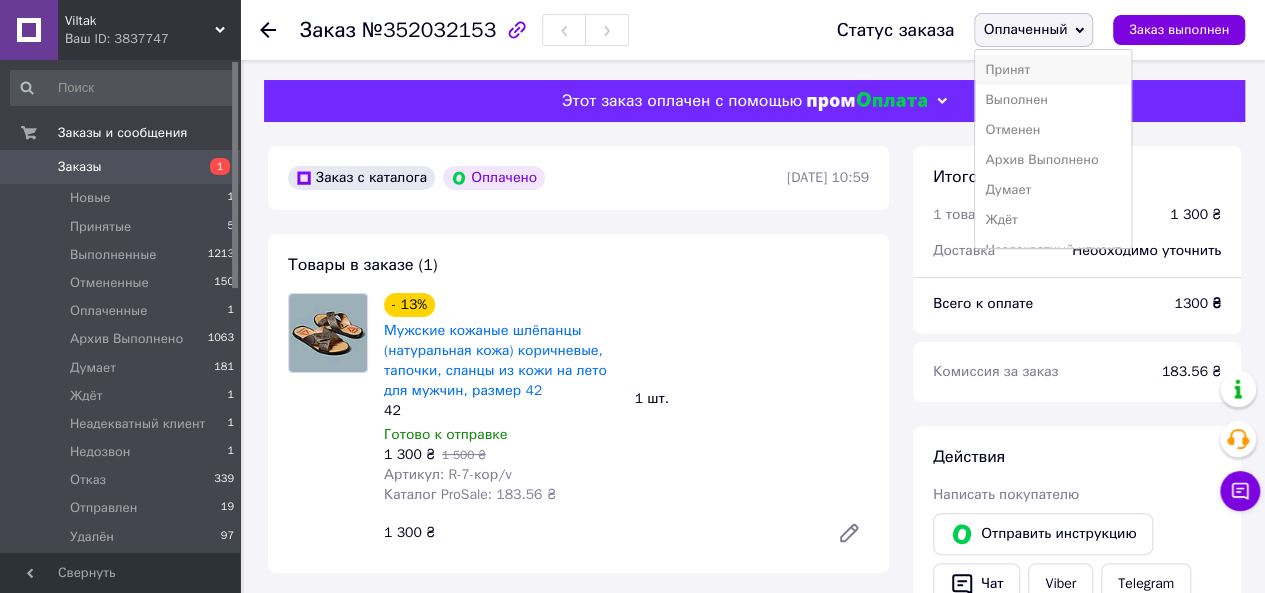 click on "Принят" at bounding box center [1052, 70] 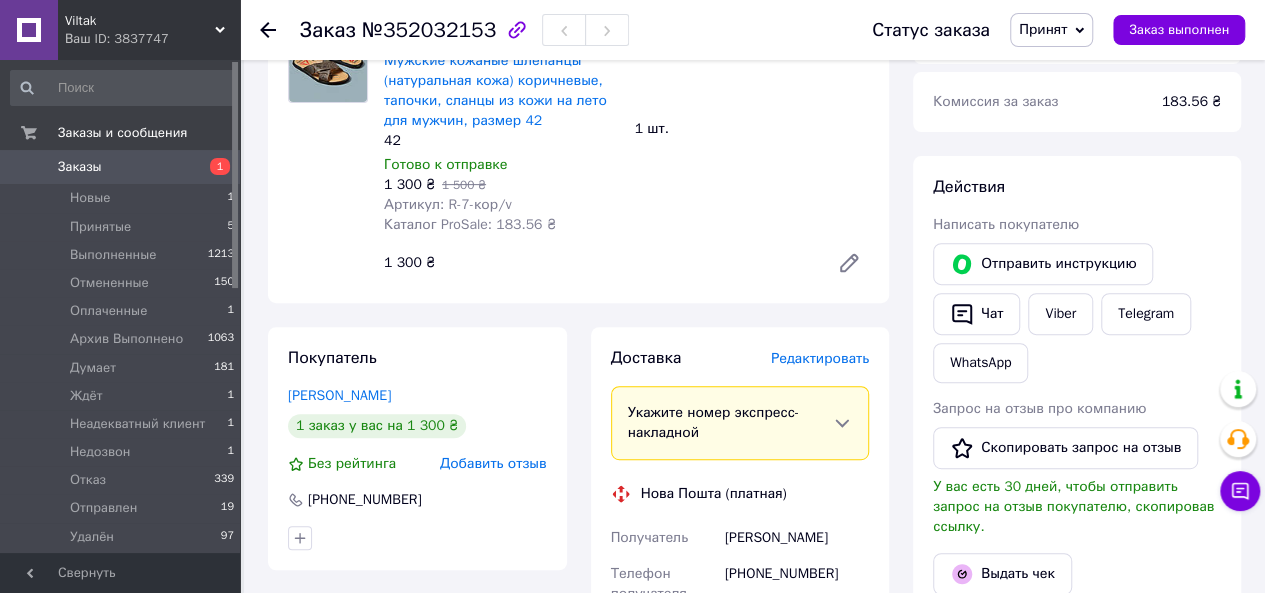 scroll, scrollTop: 500, scrollLeft: 0, axis: vertical 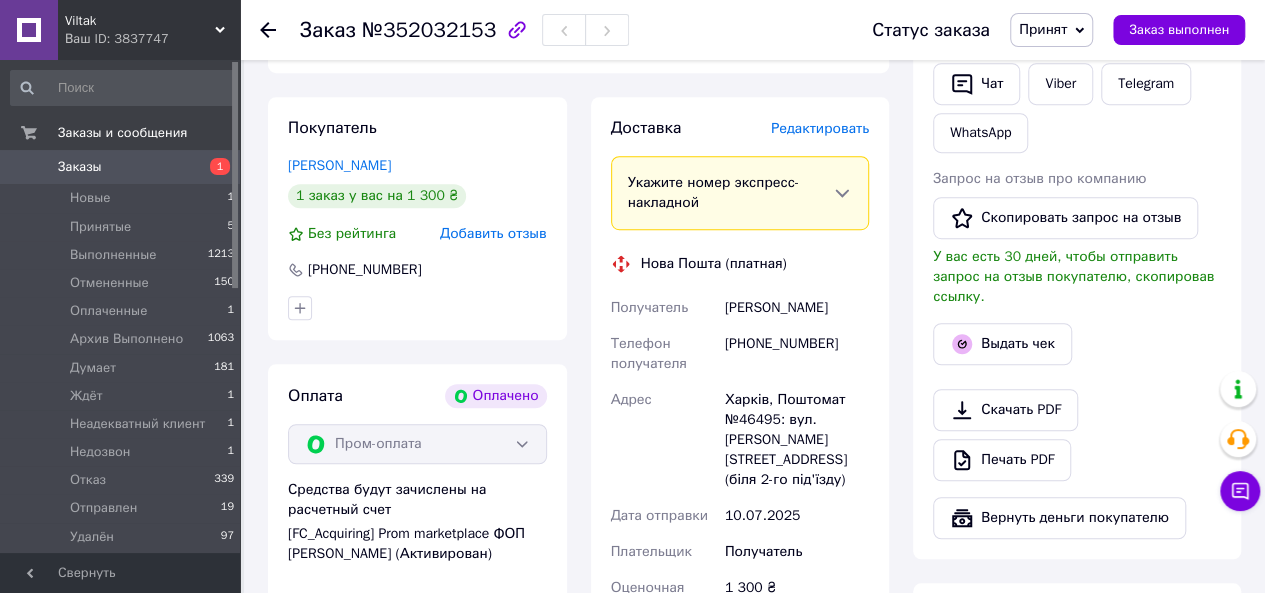 click on "[PERSON_NAME]" at bounding box center (797, 308) 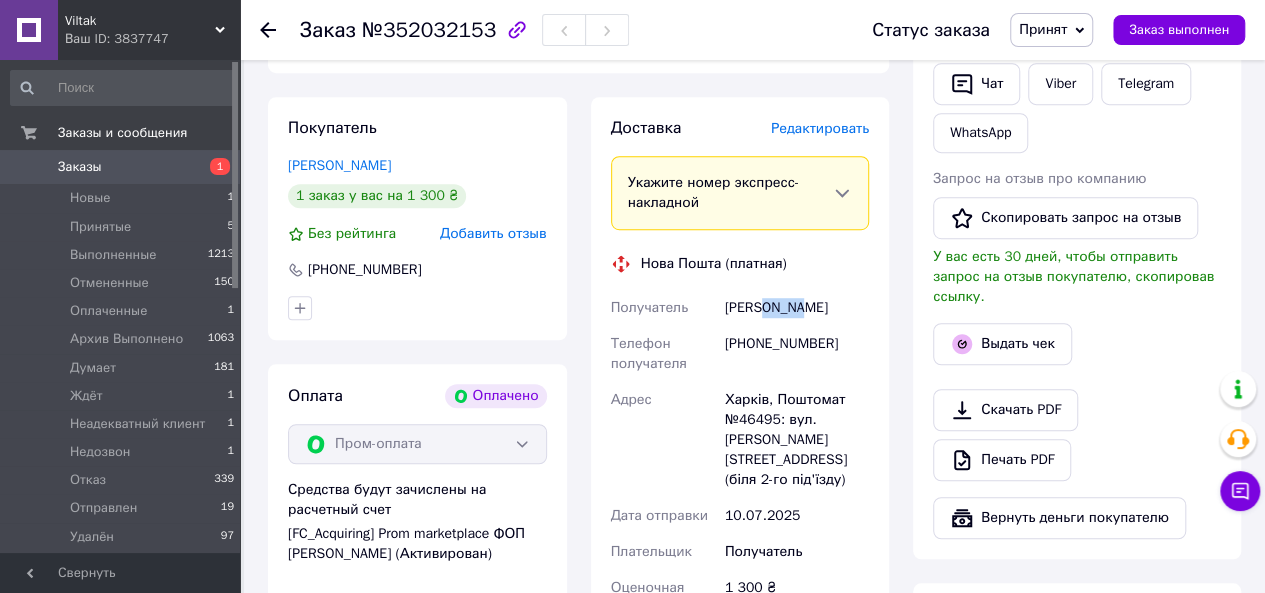 click on "[PERSON_NAME]" at bounding box center (797, 308) 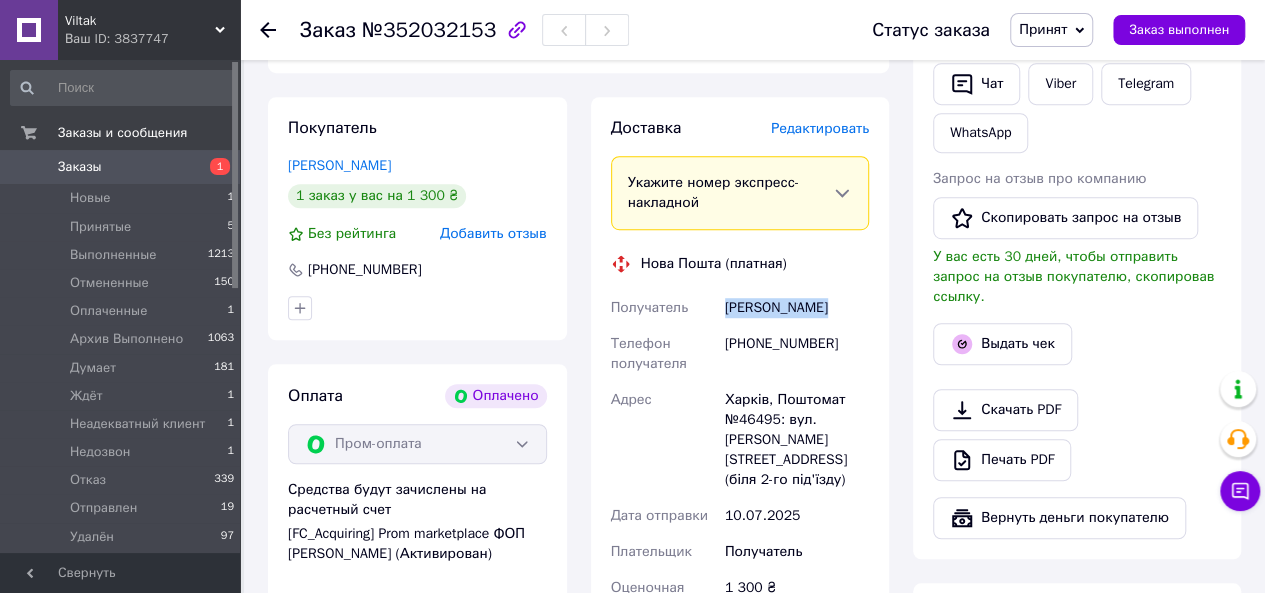 click on "[PERSON_NAME]" at bounding box center (797, 308) 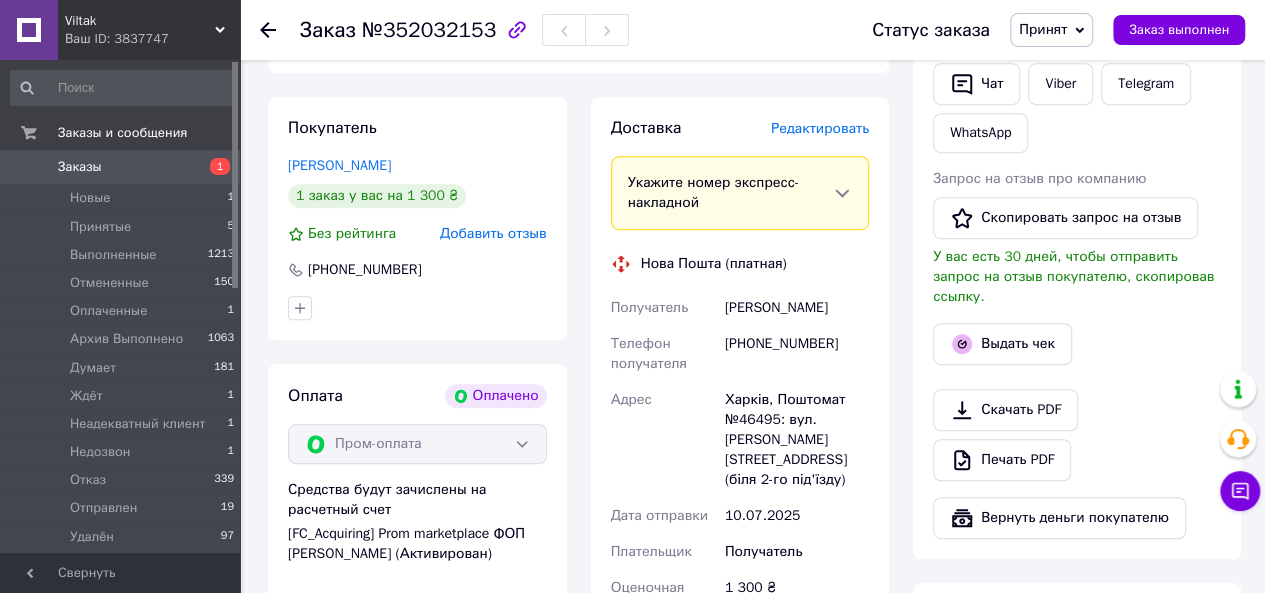 click on "[PHONE_NUMBER]" at bounding box center (797, 354) 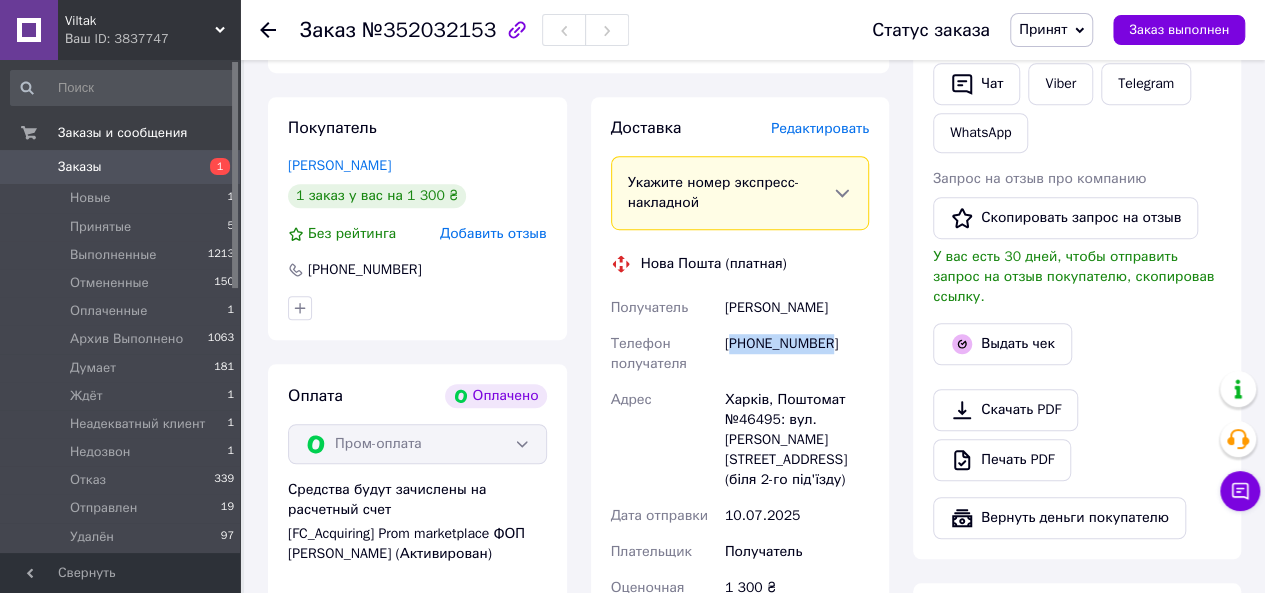 click on "[PHONE_NUMBER]" at bounding box center (797, 354) 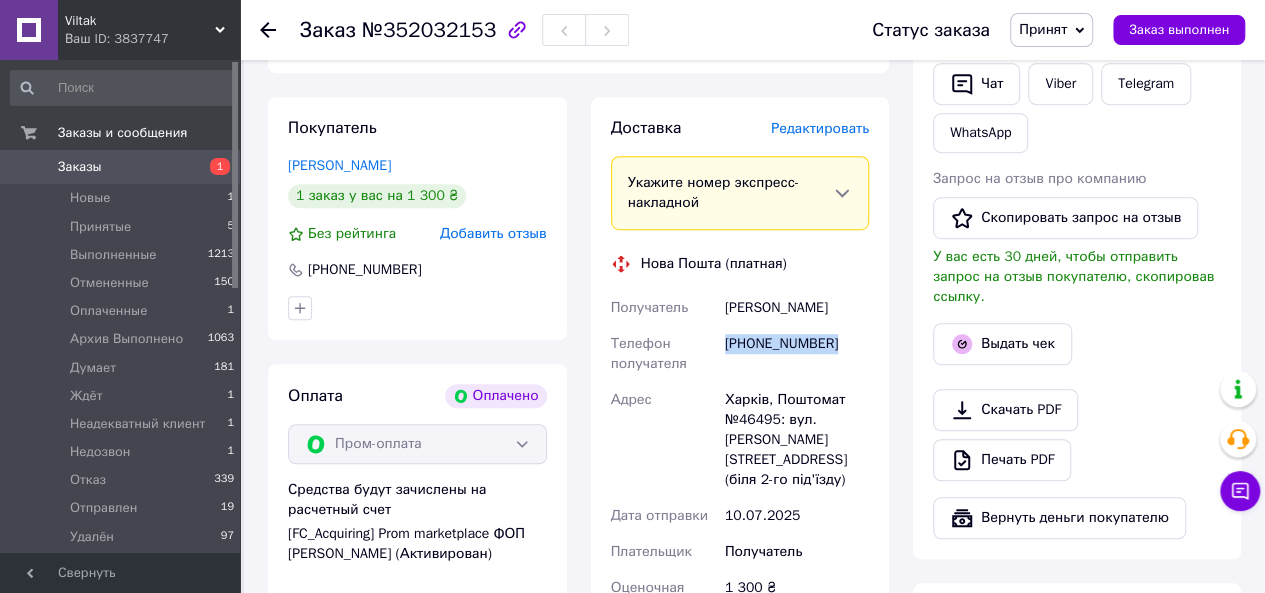 click on "[PHONE_NUMBER]" at bounding box center (797, 354) 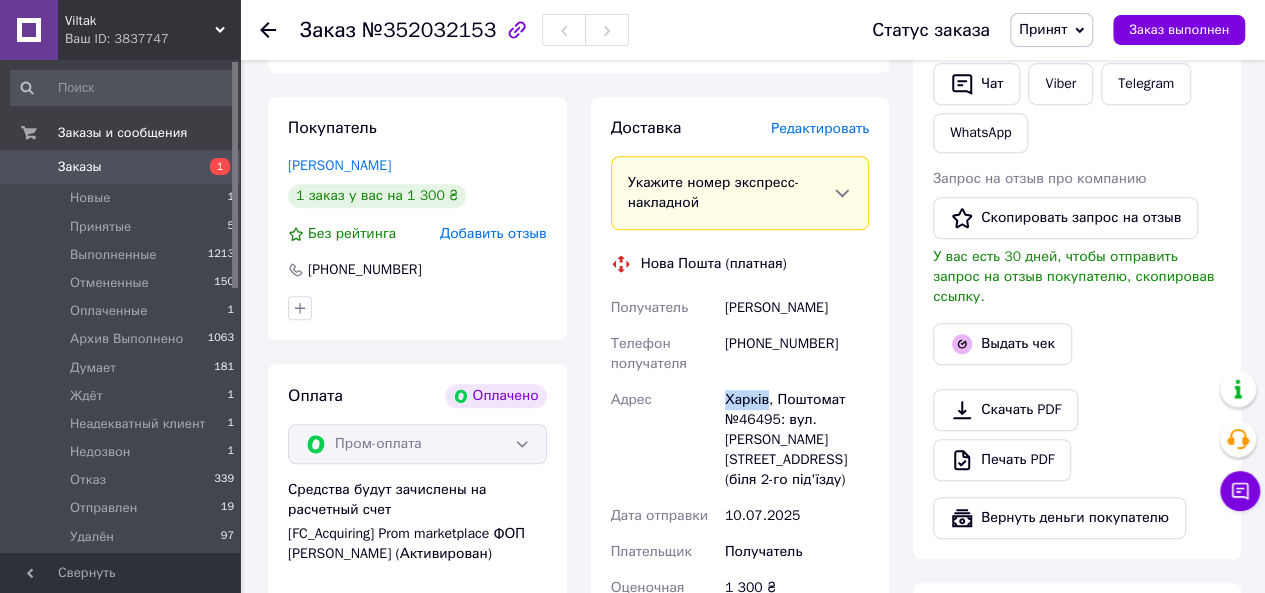 drag, startPoint x: 764, startPoint y: 403, endPoint x: 725, endPoint y: 403, distance: 39 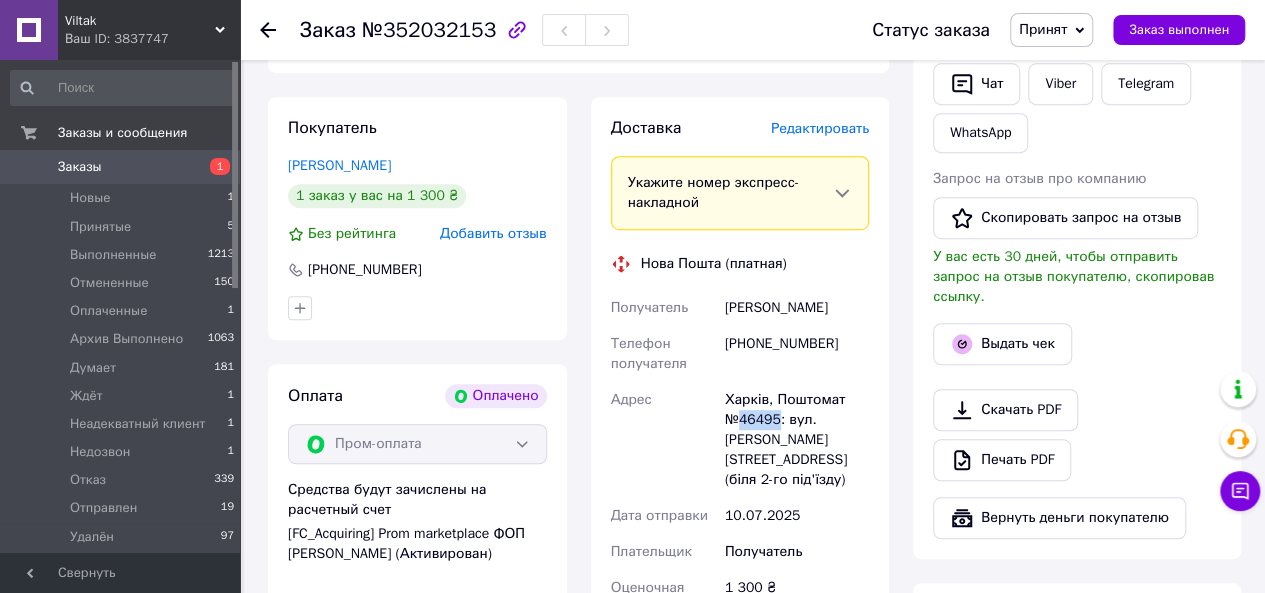 drag, startPoint x: 776, startPoint y: 424, endPoint x: 743, endPoint y: 418, distance: 33.54102 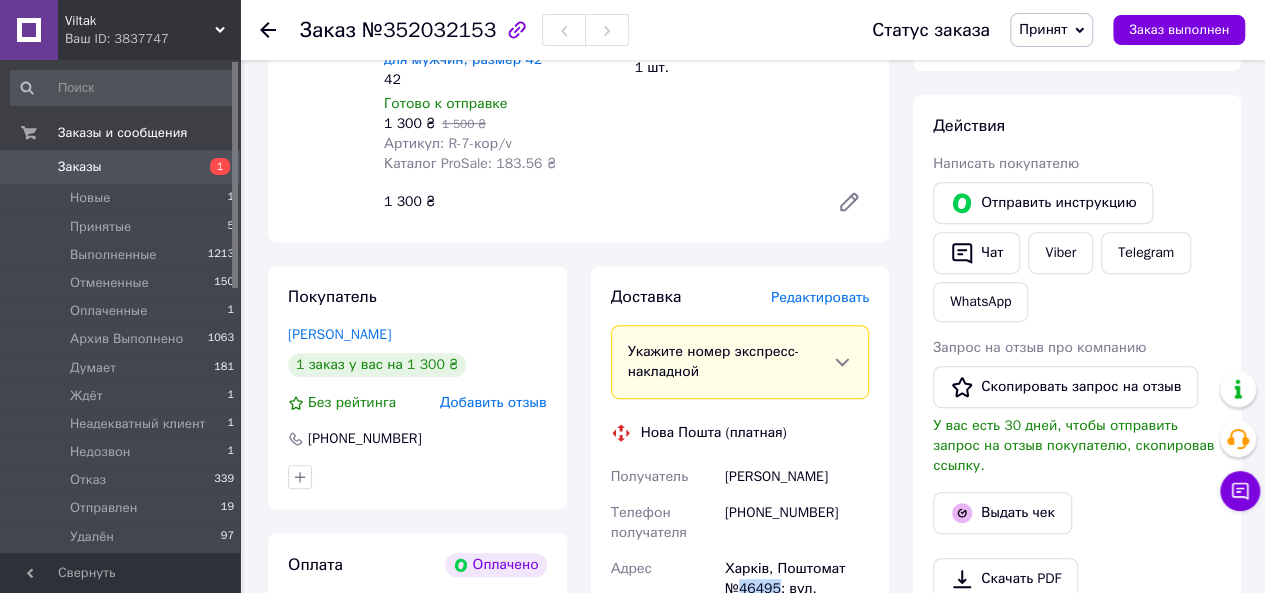 scroll, scrollTop: 300, scrollLeft: 0, axis: vertical 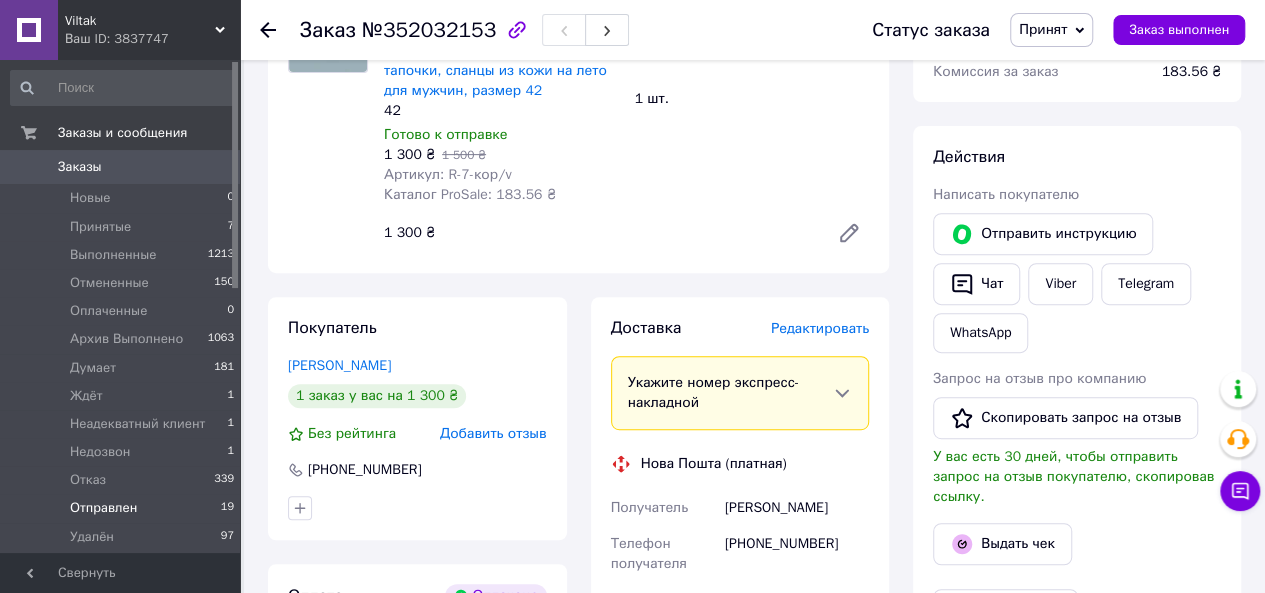 click on "Отправлен" at bounding box center [103, 508] 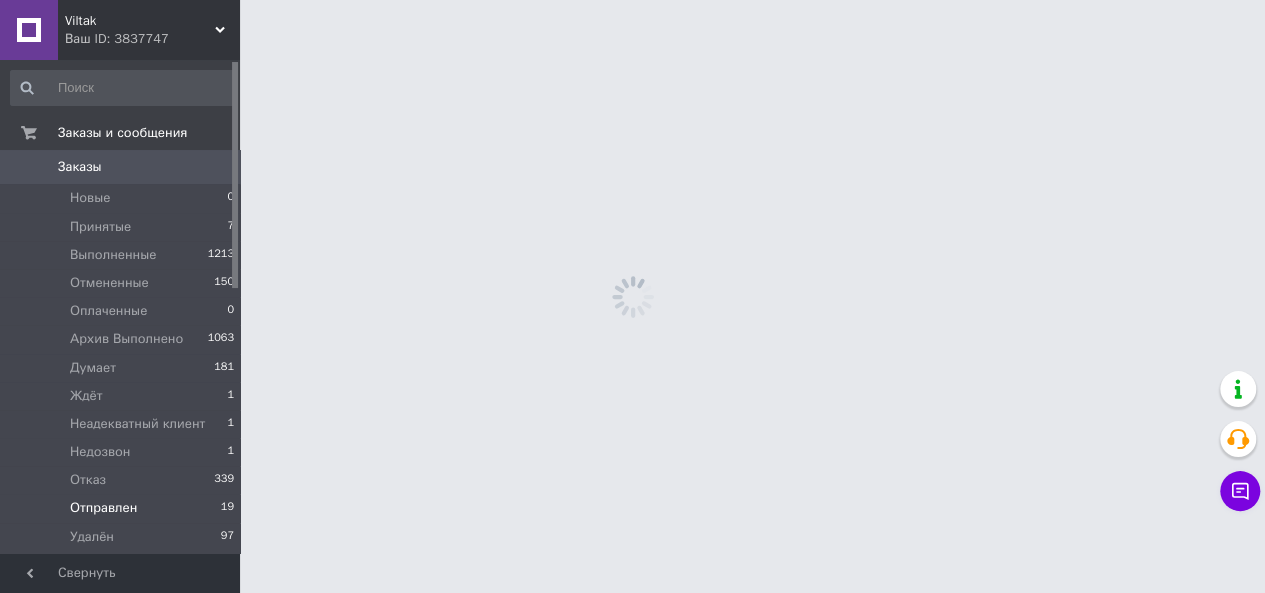 scroll, scrollTop: 0, scrollLeft: 0, axis: both 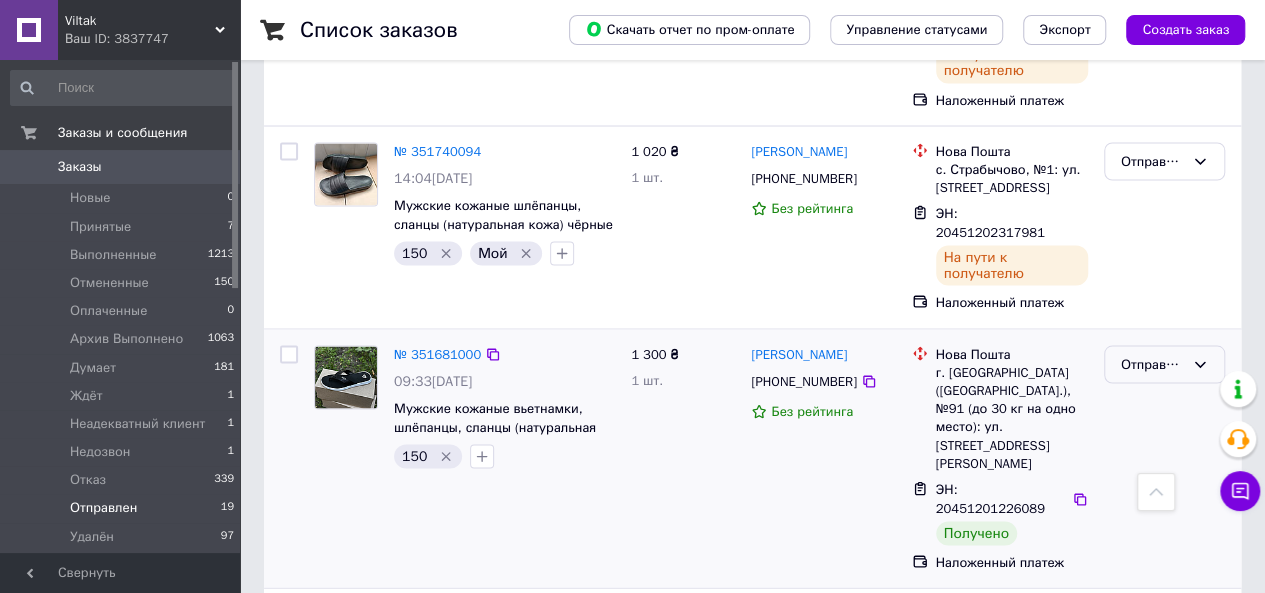 click on "Отправлен" at bounding box center [1152, 364] 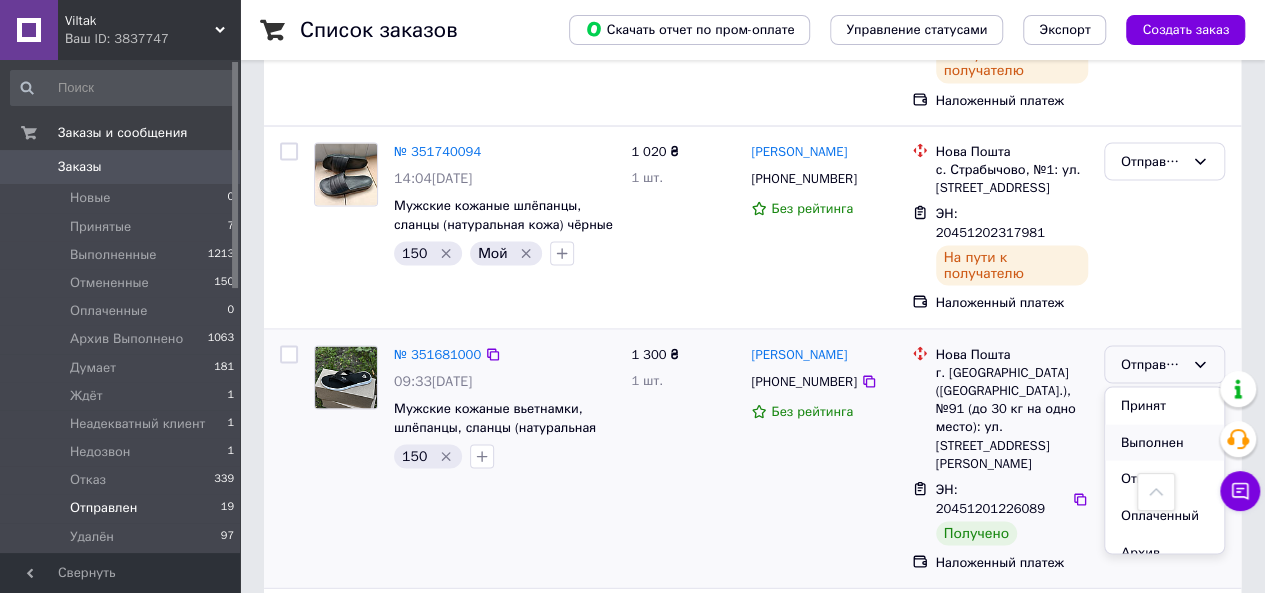 click on "Выполнен" at bounding box center [1164, 442] 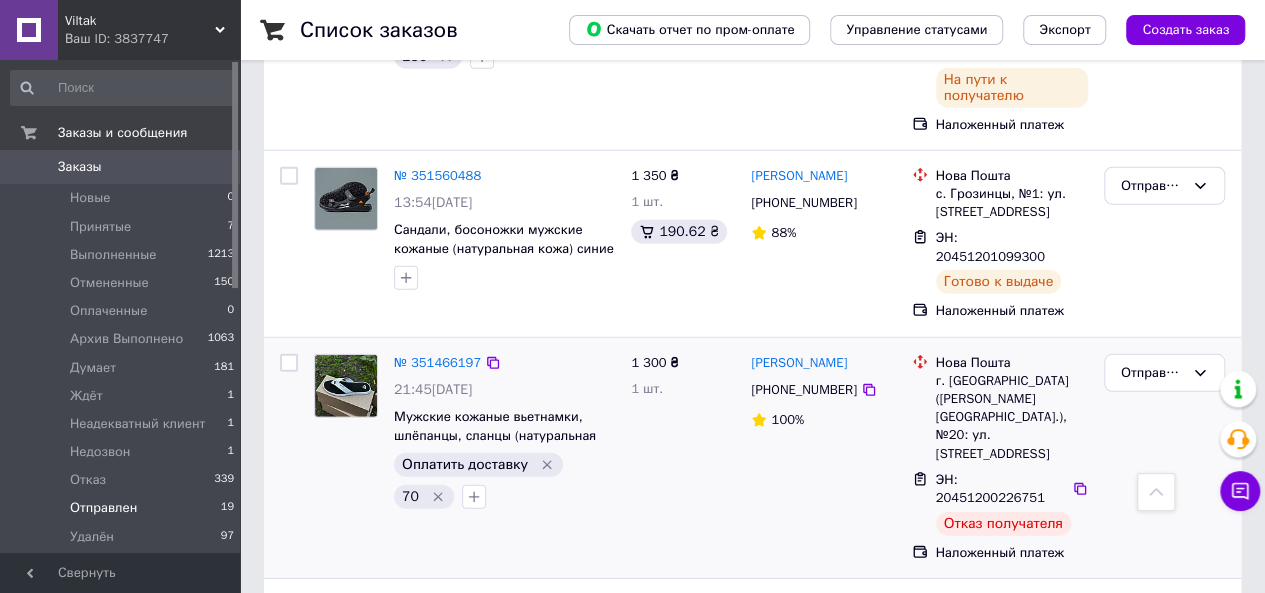 scroll, scrollTop: 2600, scrollLeft: 0, axis: vertical 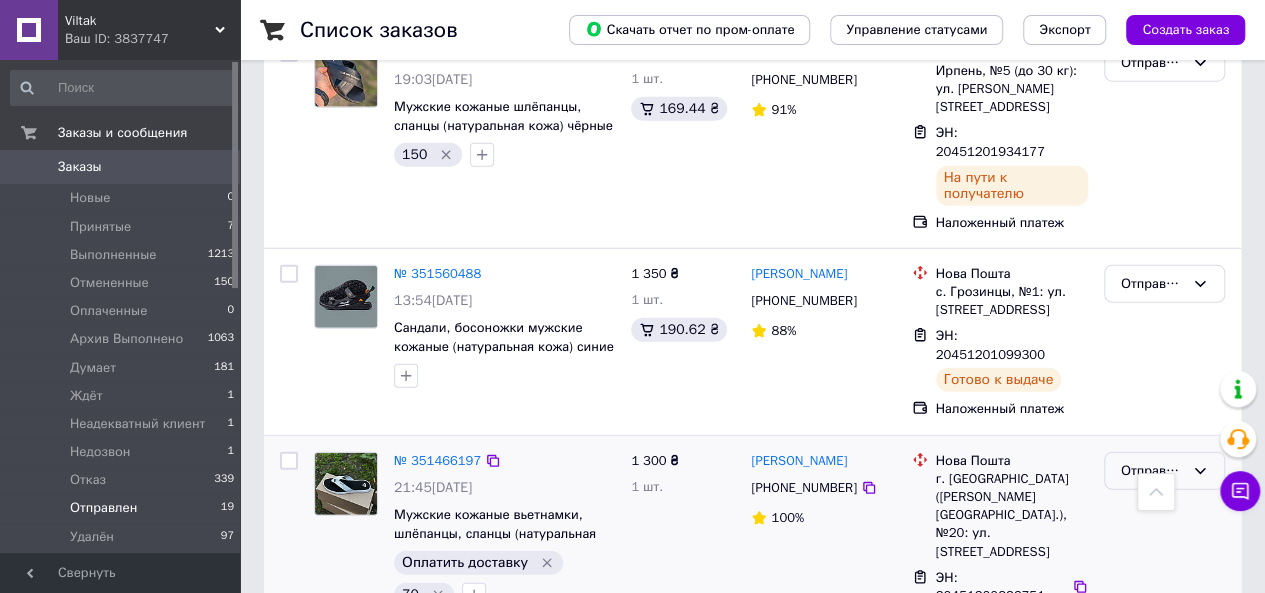 click on "Отправлен" at bounding box center [1152, 471] 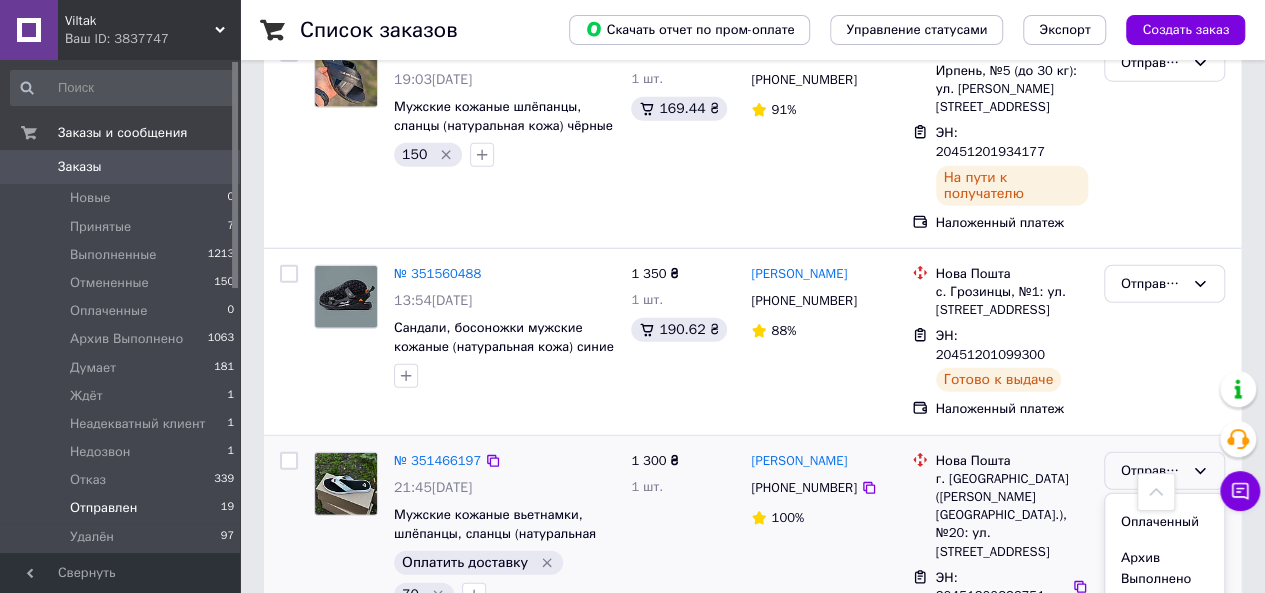 scroll, scrollTop: 277, scrollLeft: 0, axis: vertical 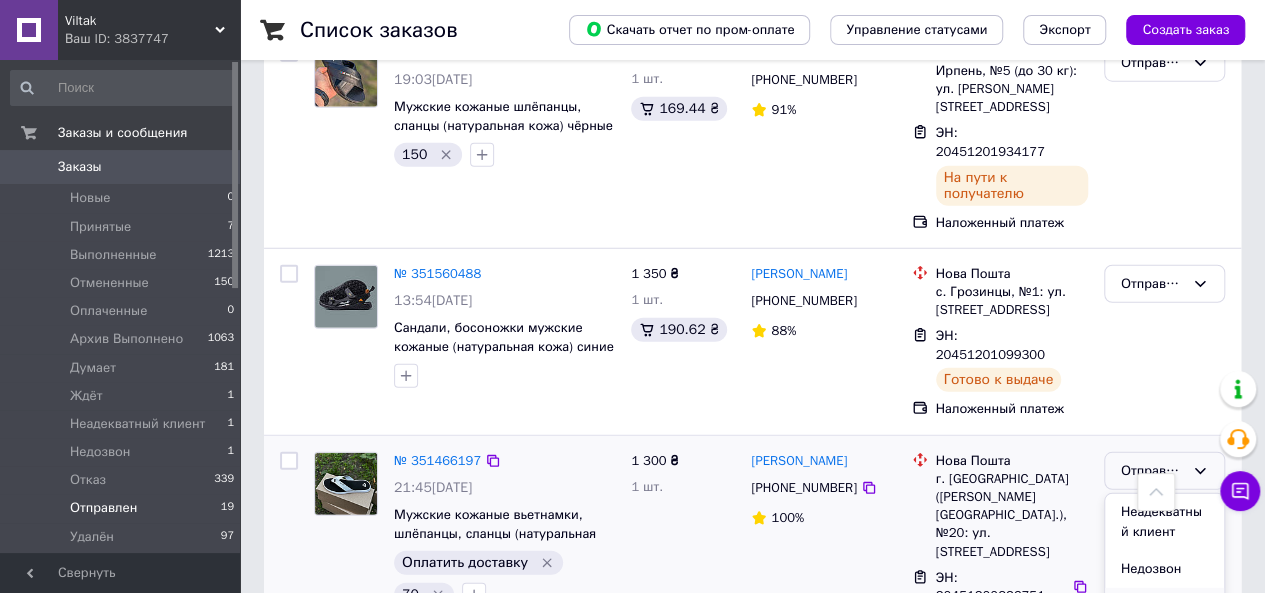 click on "Отказ" at bounding box center (1164, 606) 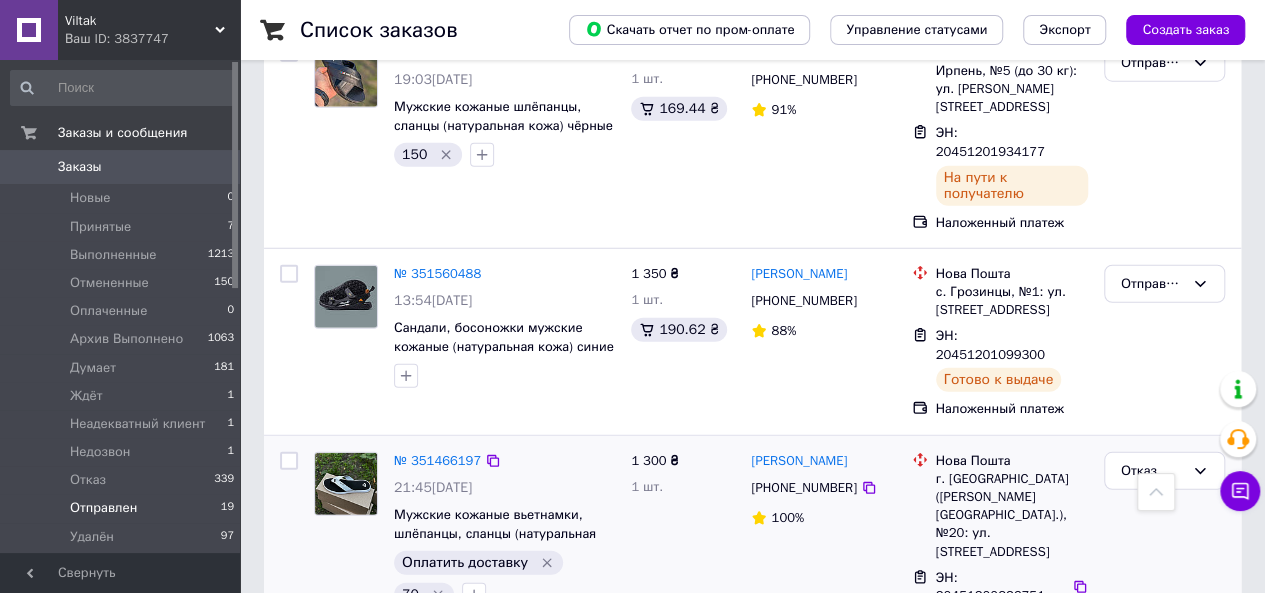 scroll, scrollTop: 2700, scrollLeft: 0, axis: vertical 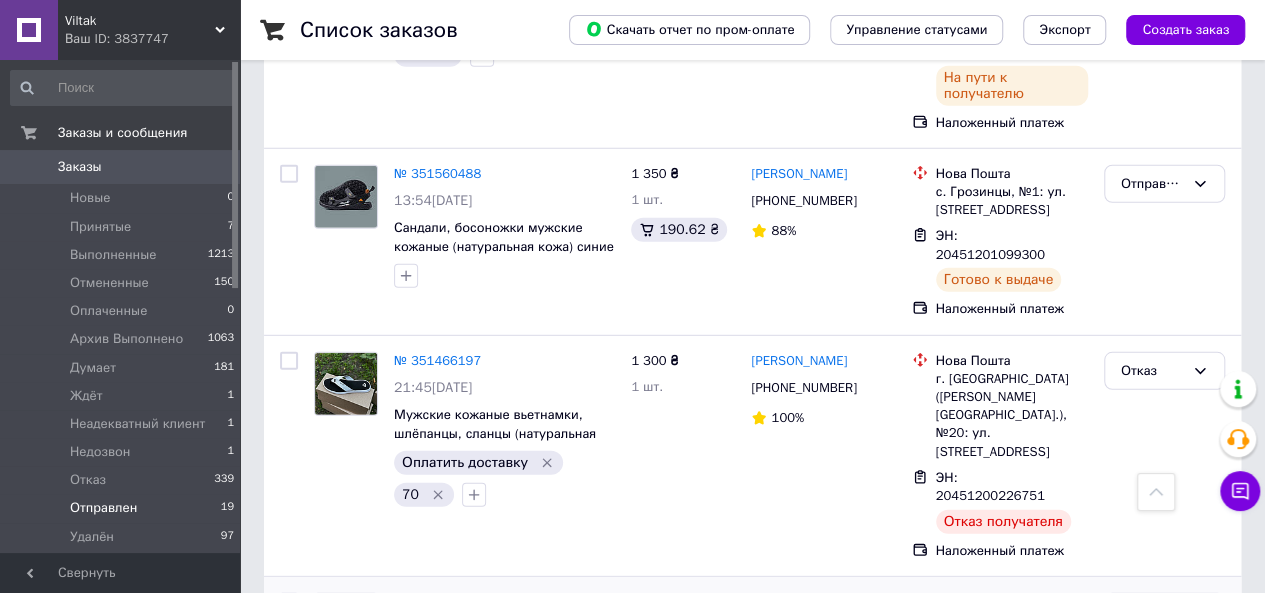 click on "Отправлен" at bounding box center [1164, 612] 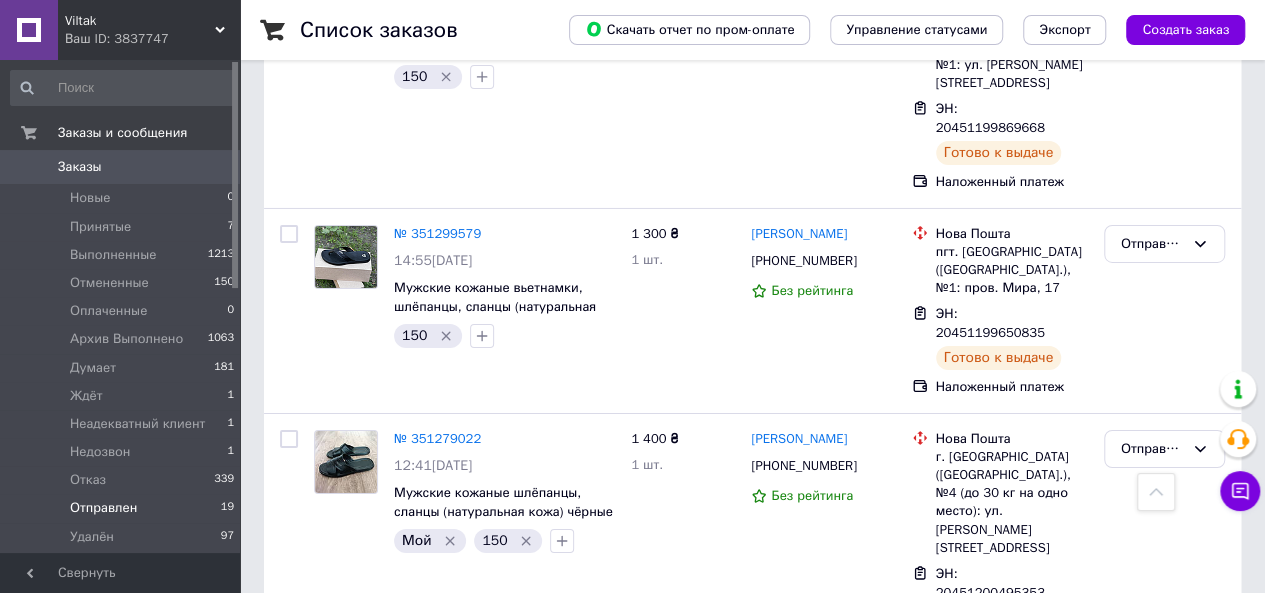 scroll, scrollTop: 3314, scrollLeft: 0, axis: vertical 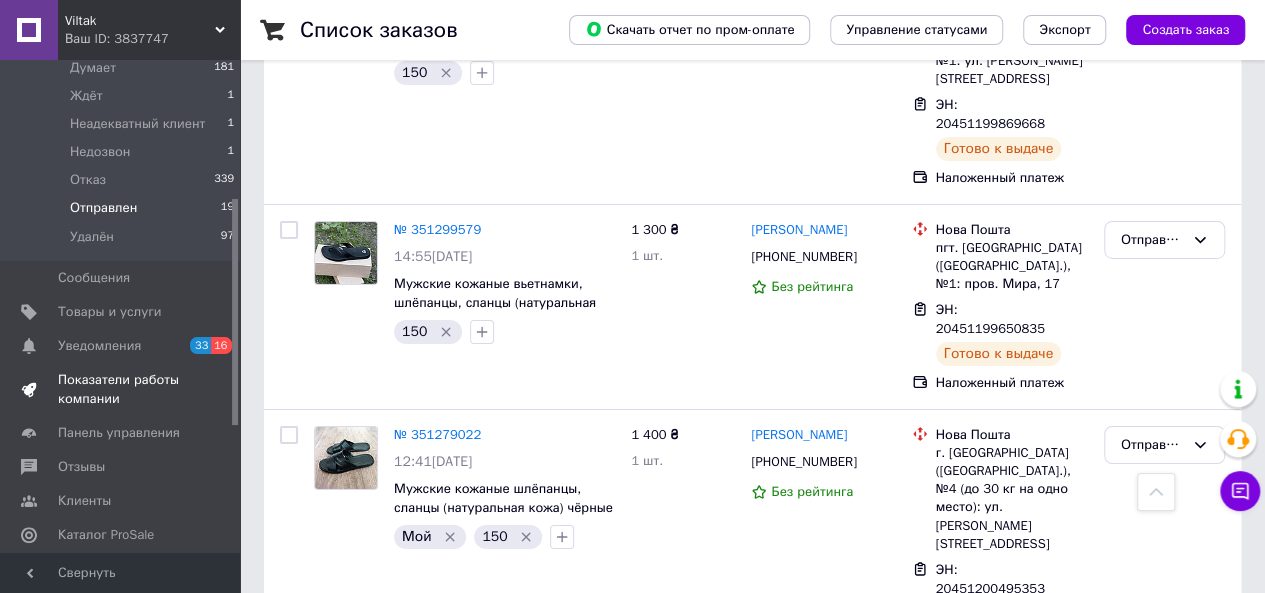 click on "Показатели работы компании" at bounding box center [121, 389] 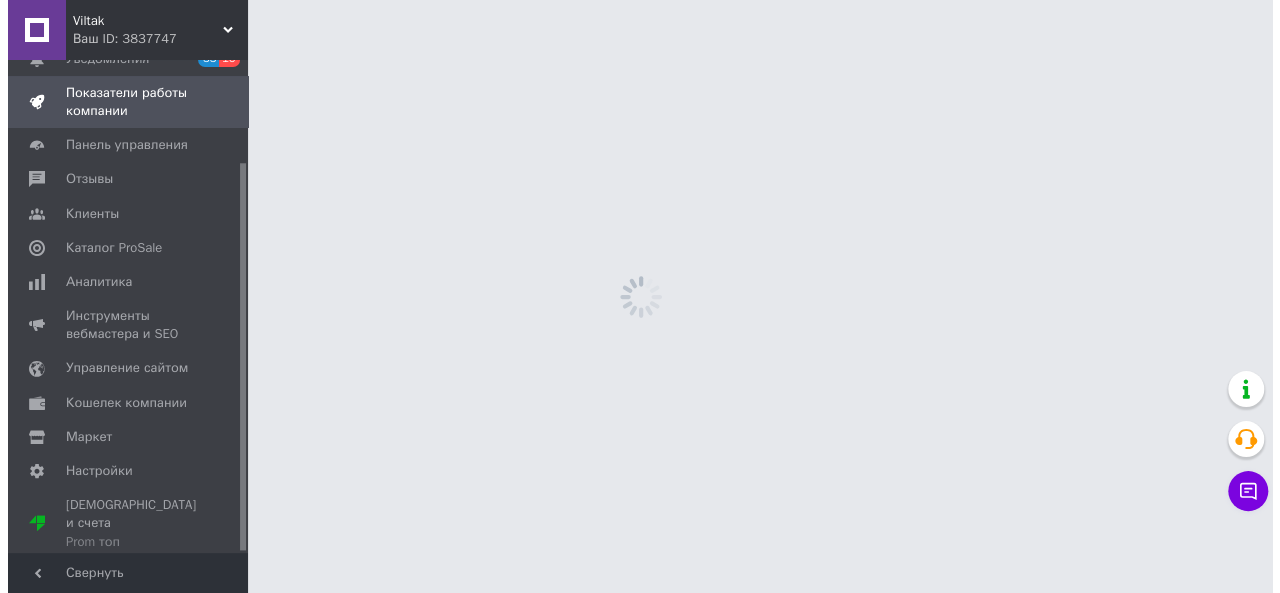 scroll, scrollTop: 0, scrollLeft: 0, axis: both 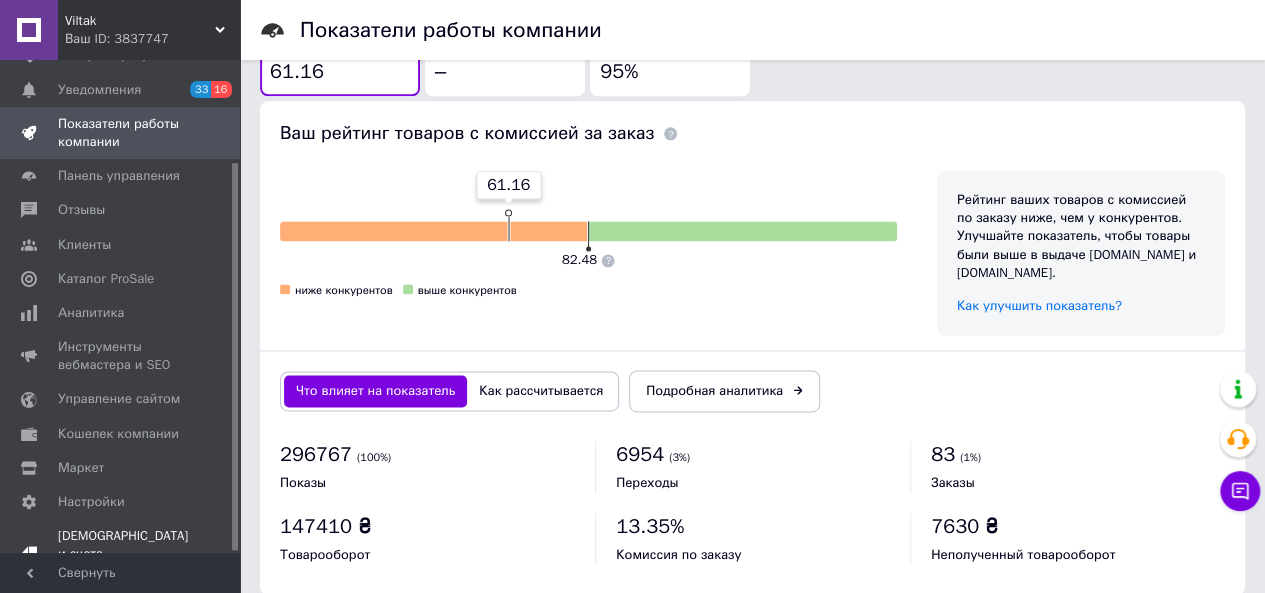 click on "Prom топ" at bounding box center [123, 573] 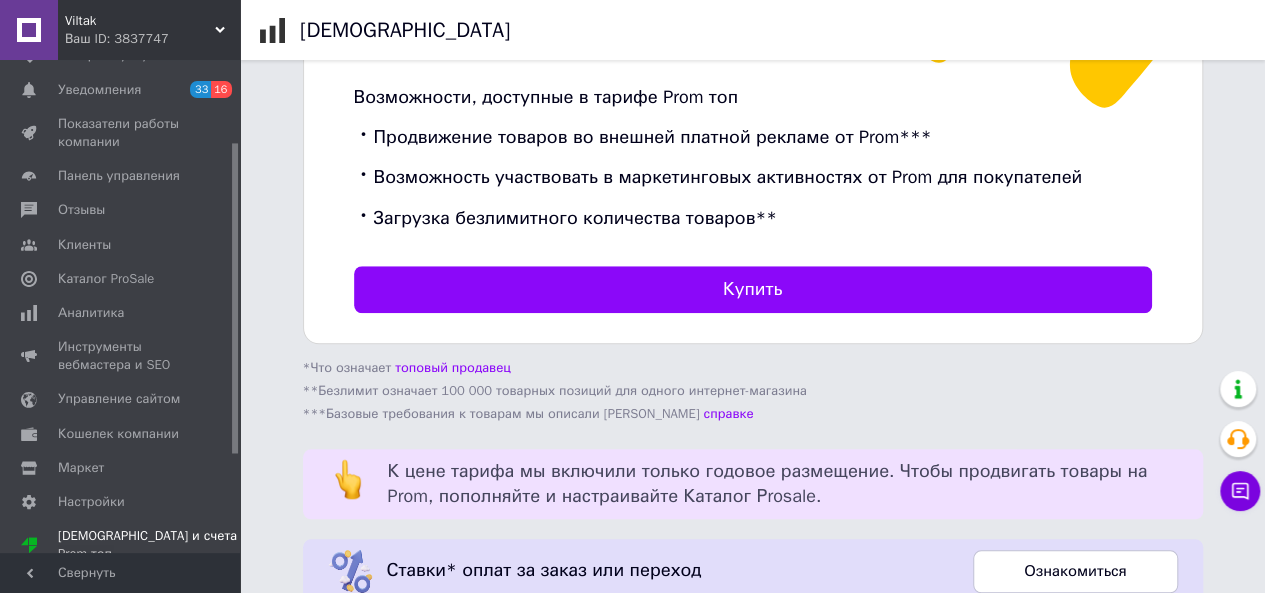 scroll, scrollTop: 831, scrollLeft: 0, axis: vertical 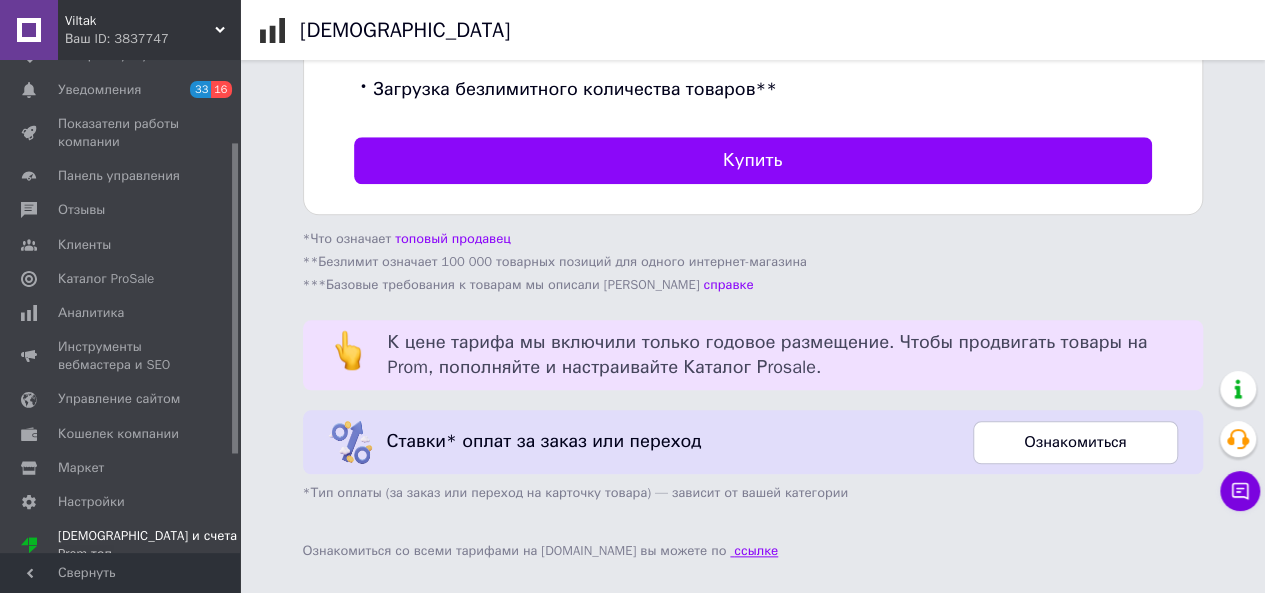 click on "ссылке" at bounding box center (754, 550) 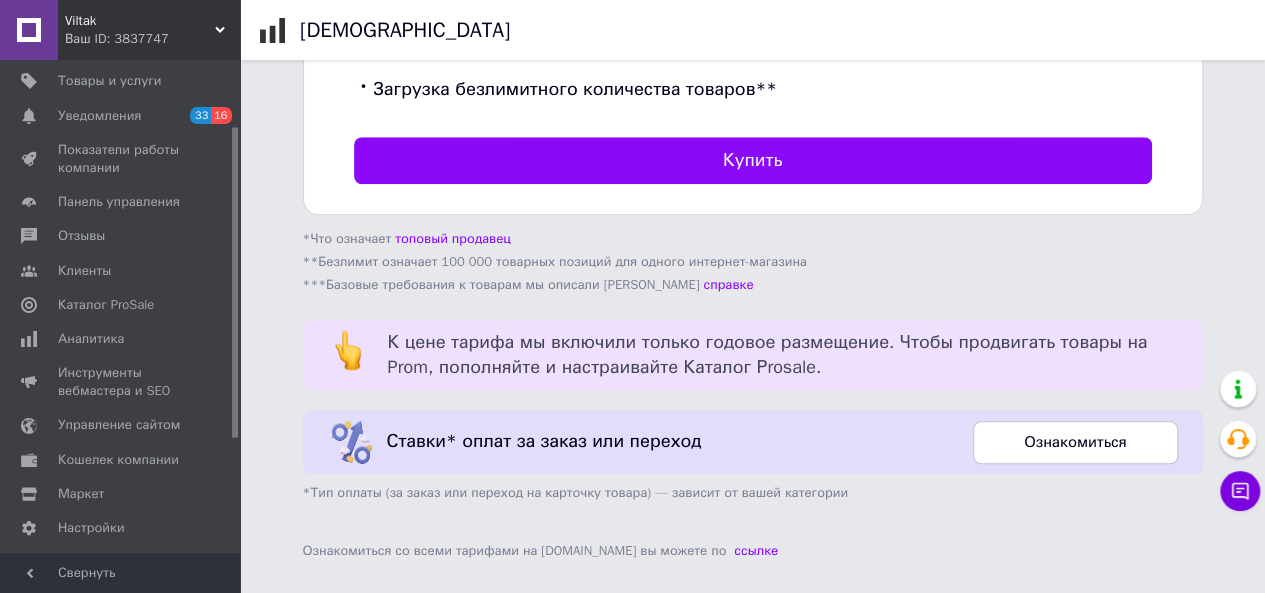 scroll, scrollTop: 0, scrollLeft: 0, axis: both 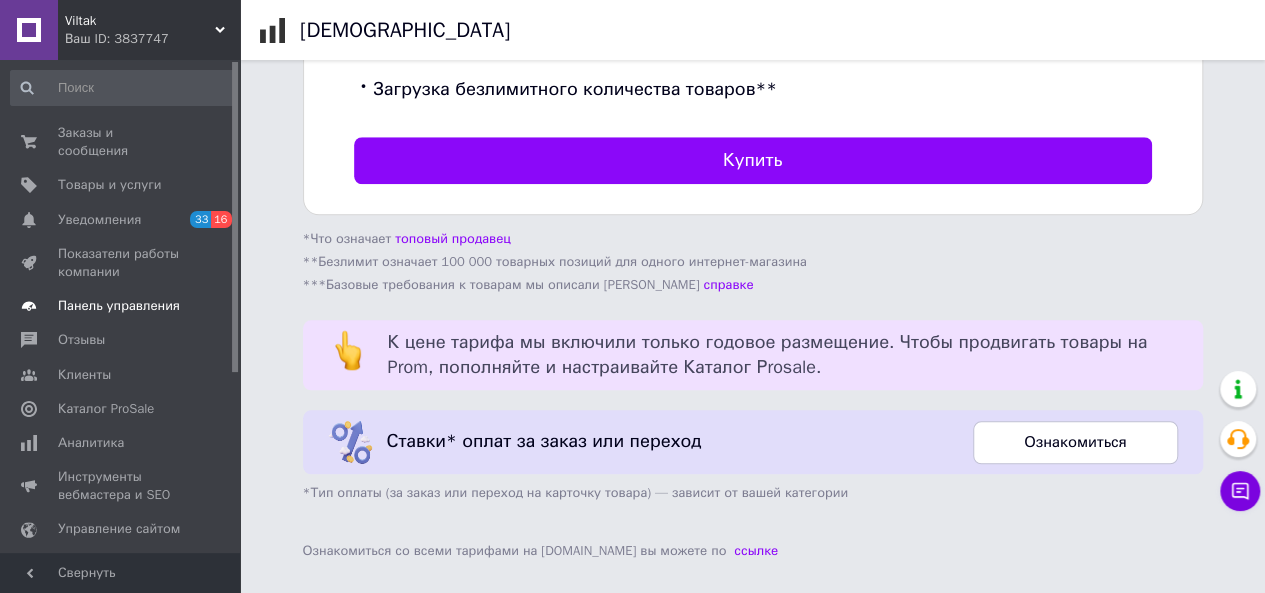 click on "Панель управления" at bounding box center [119, 306] 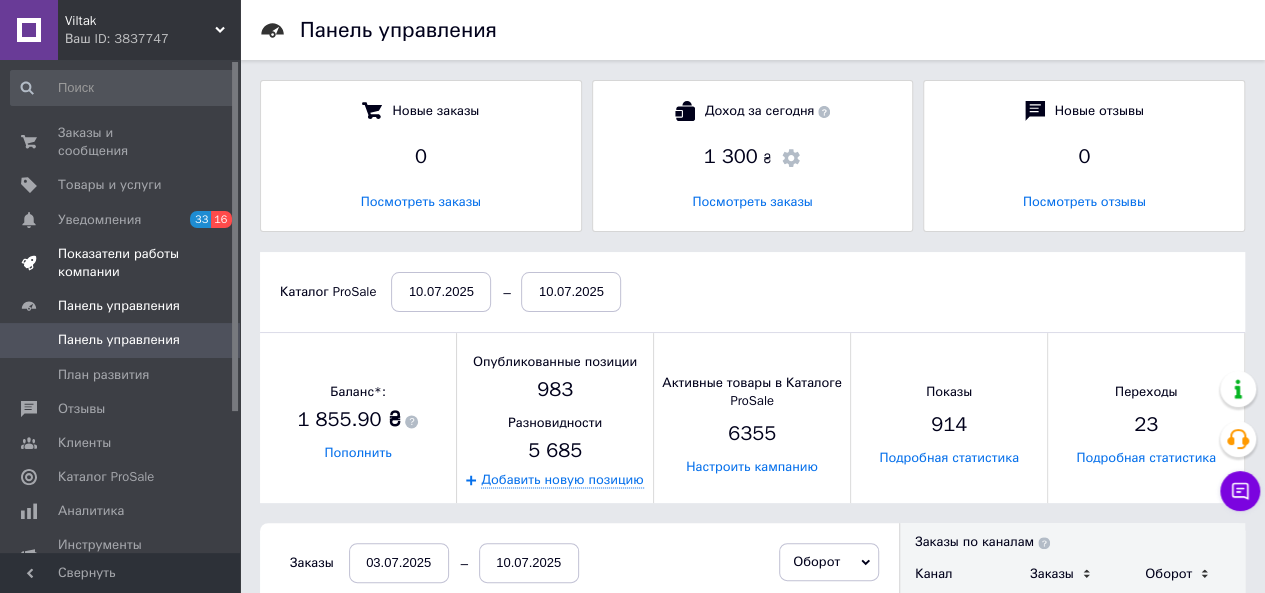 scroll, scrollTop: 10, scrollLeft: 10, axis: both 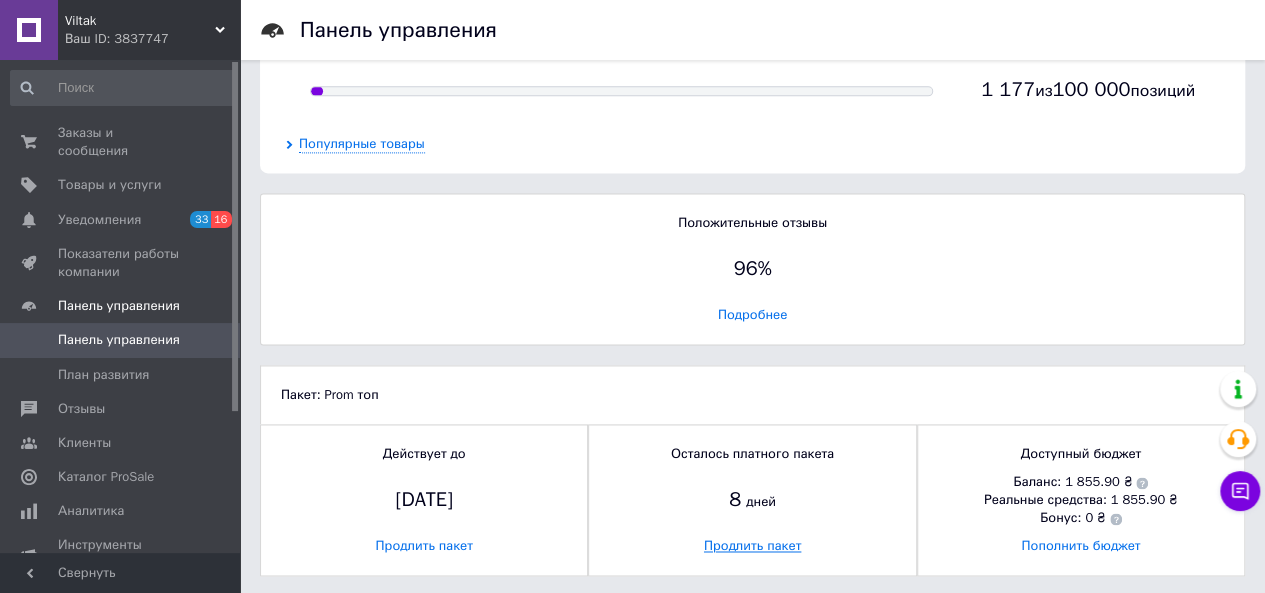 click on "Продлить пакет" at bounding box center (752, 546) 